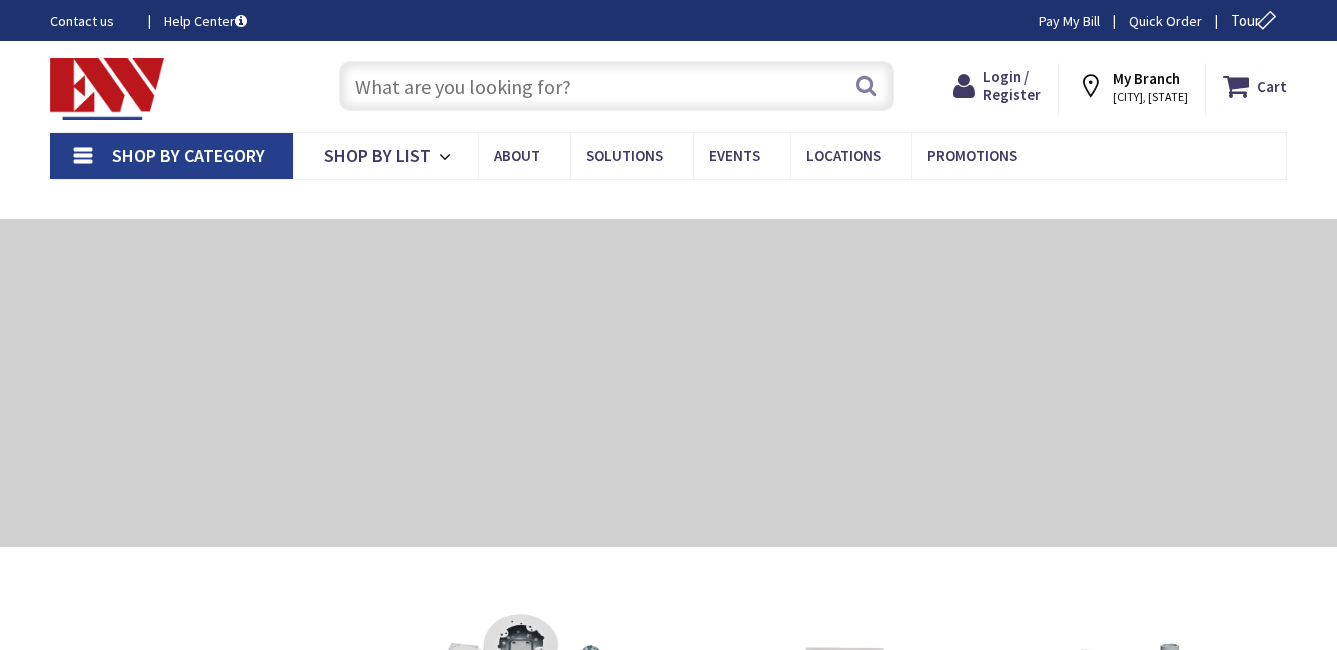 scroll, scrollTop: 0, scrollLeft: 0, axis: both 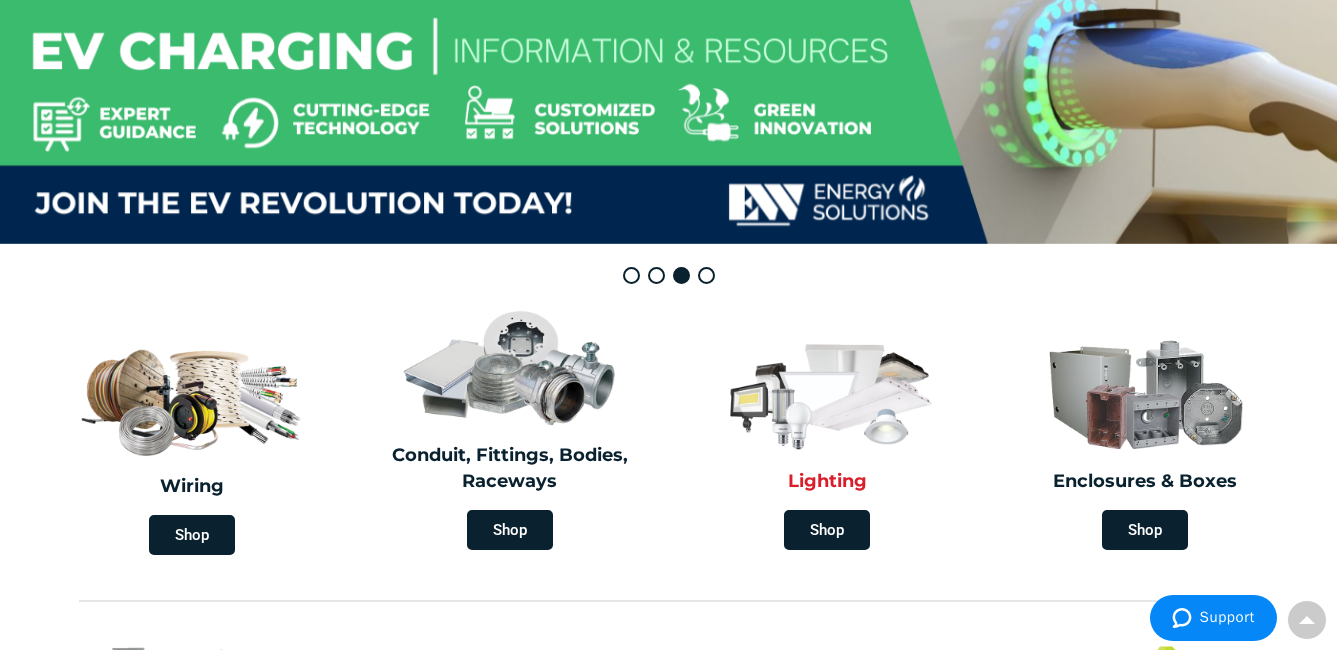 click at bounding box center [827, 392] 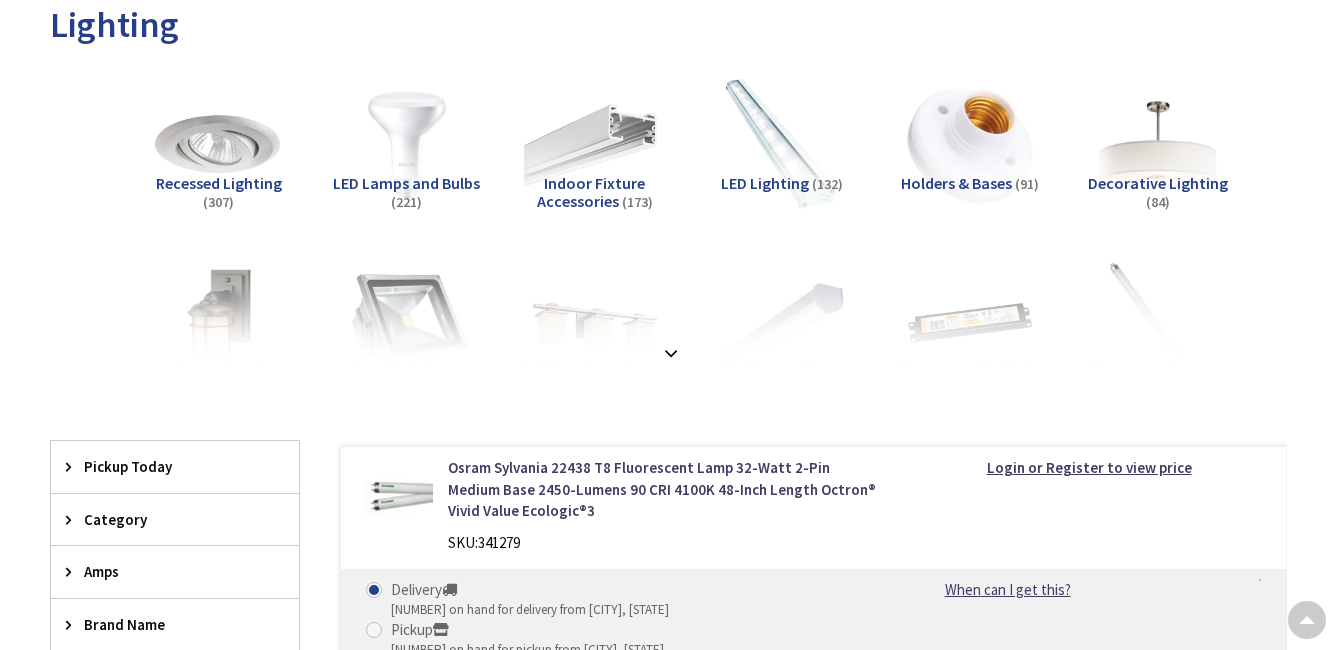 scroll, scrollTop: 300, scrollLeft: 0, axis: vertical 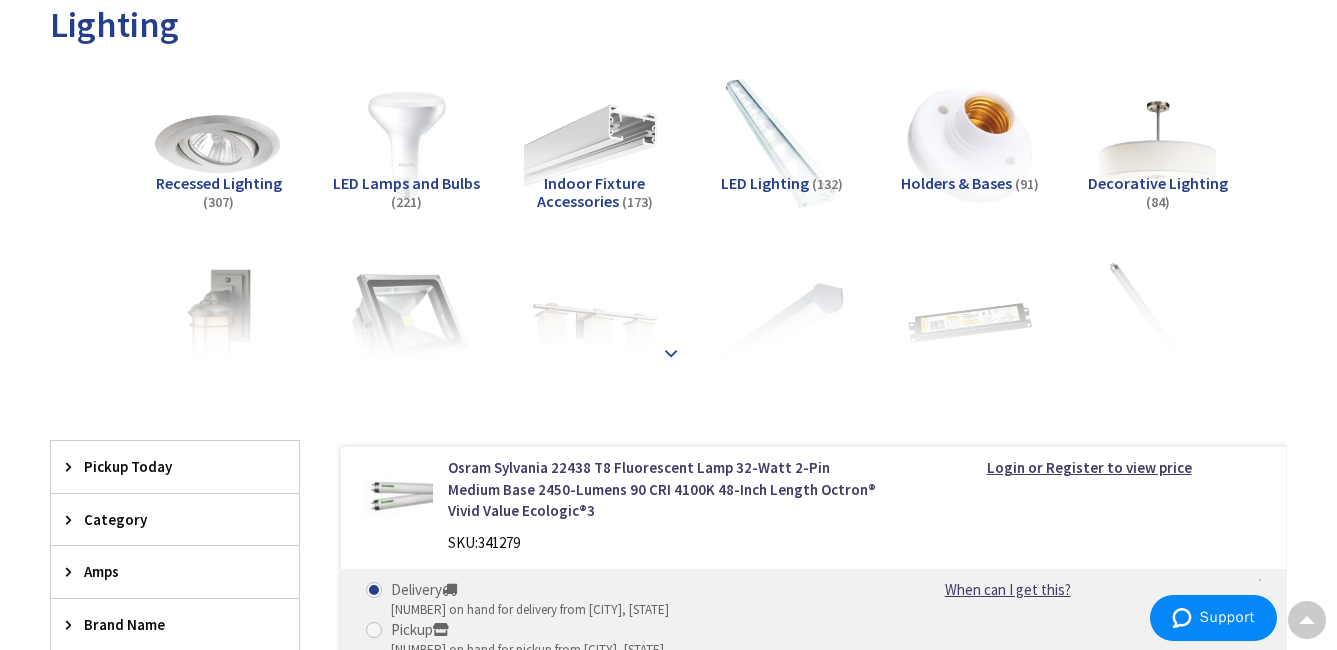 click at bounding box center [671, 353] 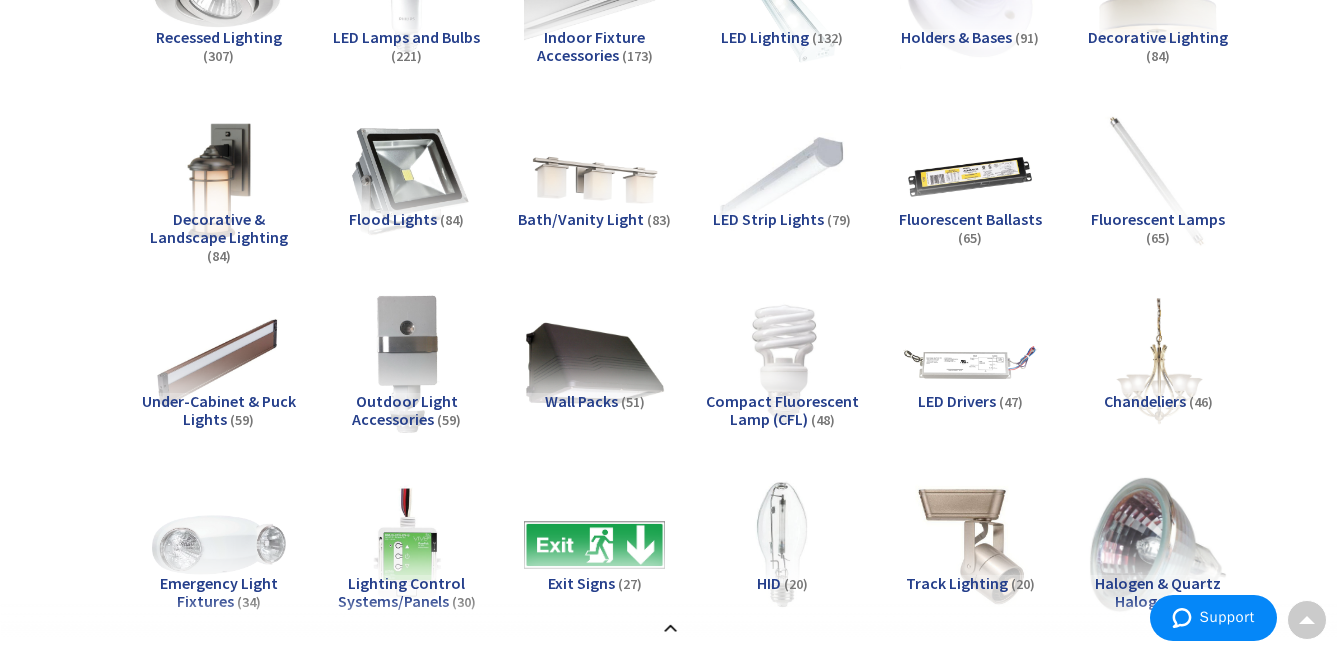 scroll, scrollTop: 400, scrollLeft: 0, axis: vertical 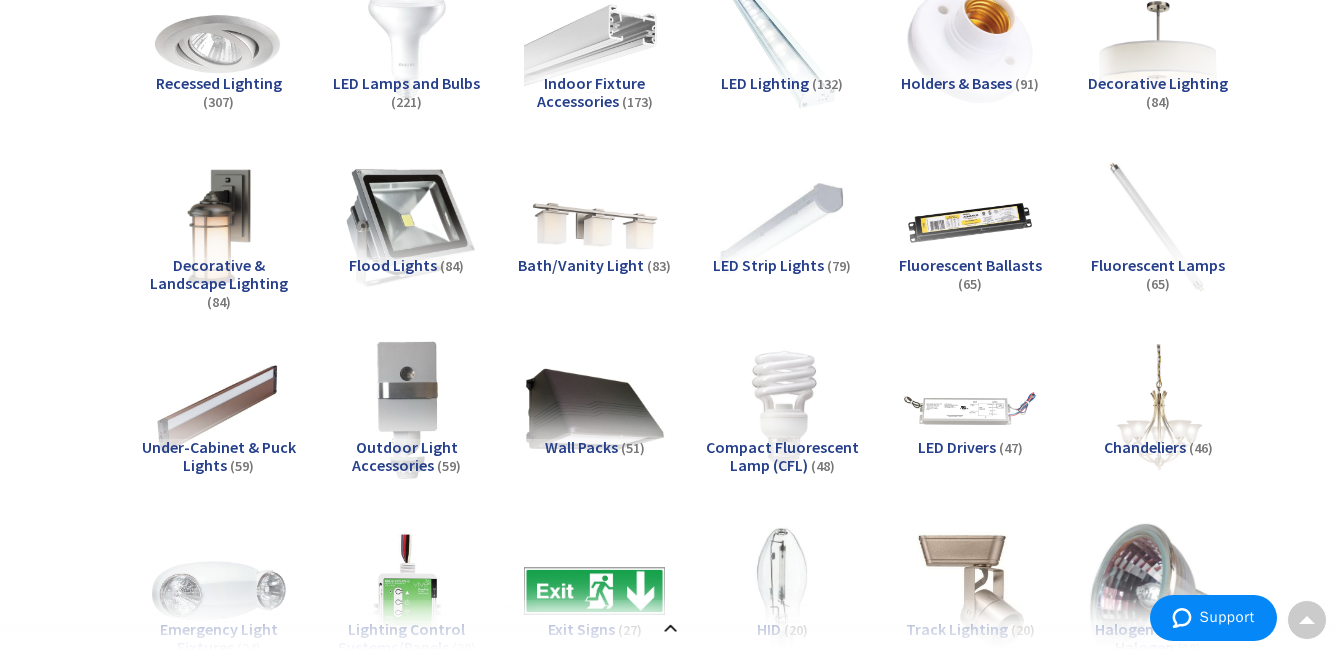 click at bounding box center (407, 227) 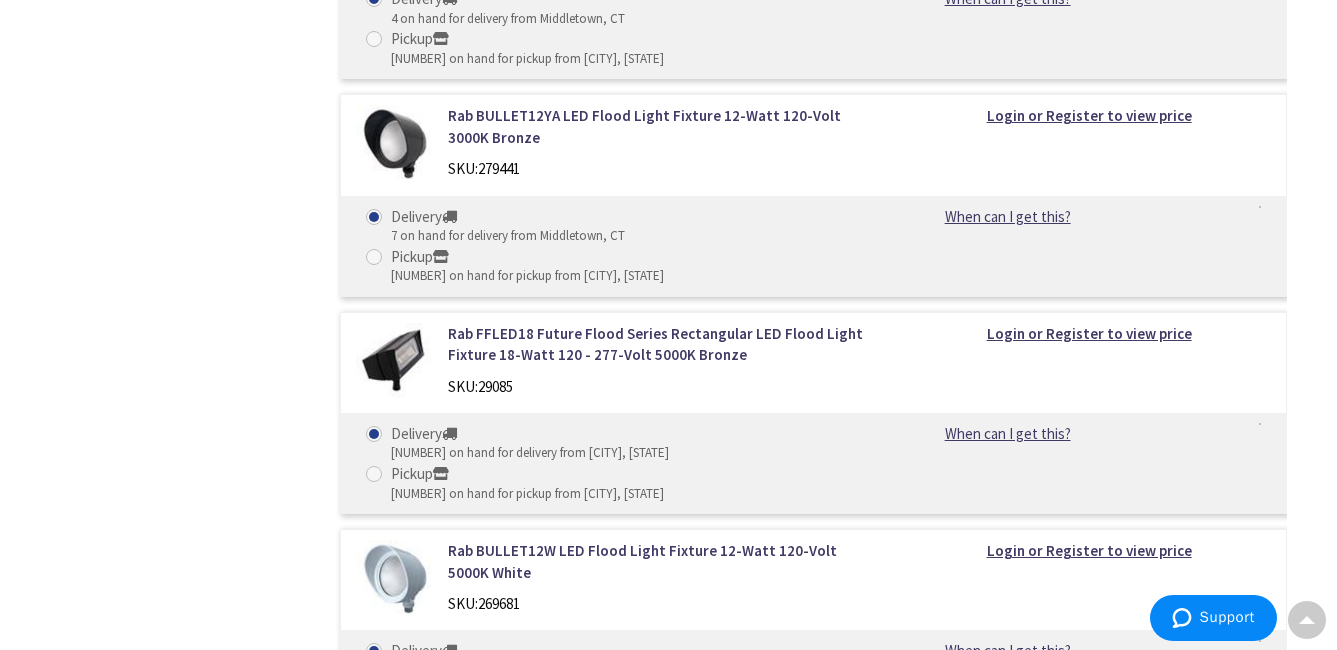 scroll, scrollTop: 6252, scrollLeft: 0, axis: vertical 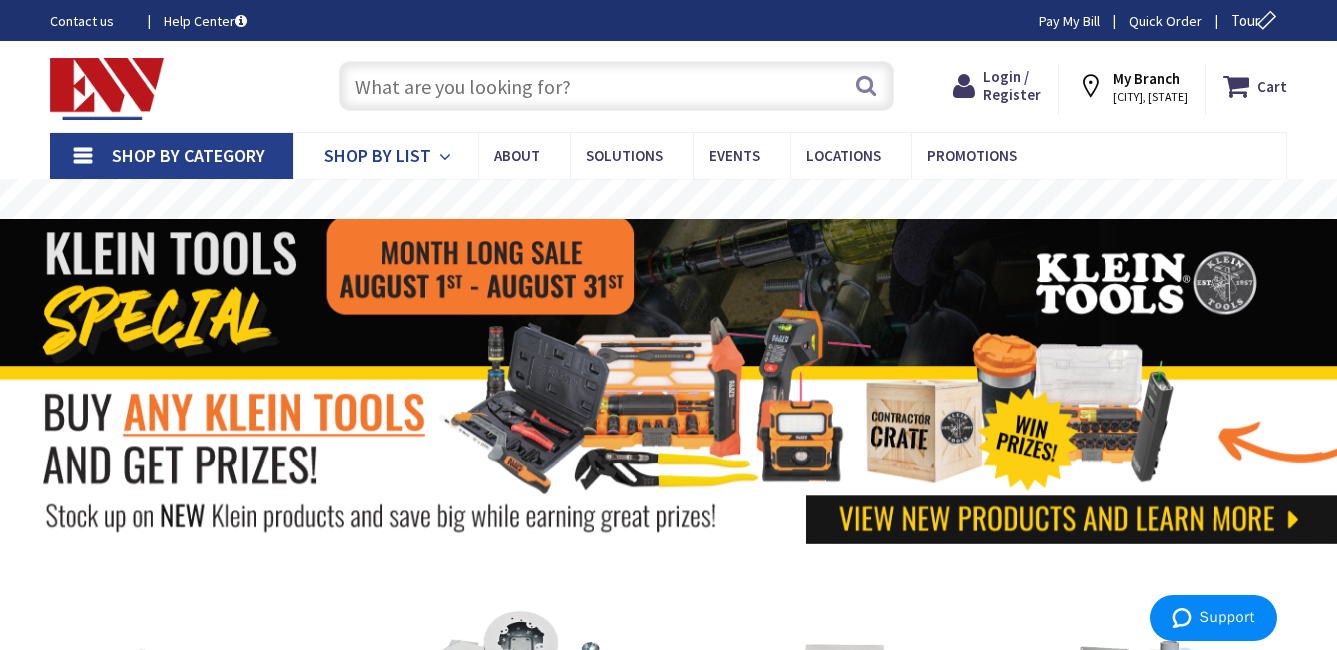 click on "Shop By List" at bounding box center [377, 155] 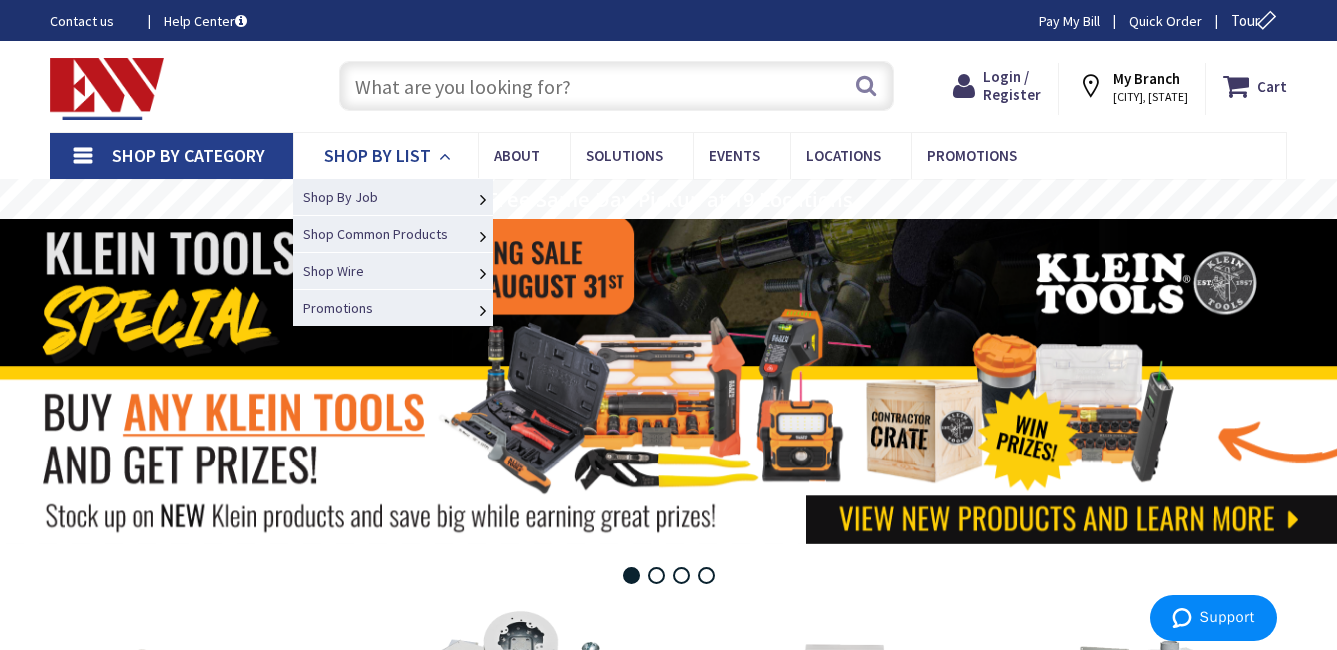 click on "Shop By List" at bounding box center [377, 155] 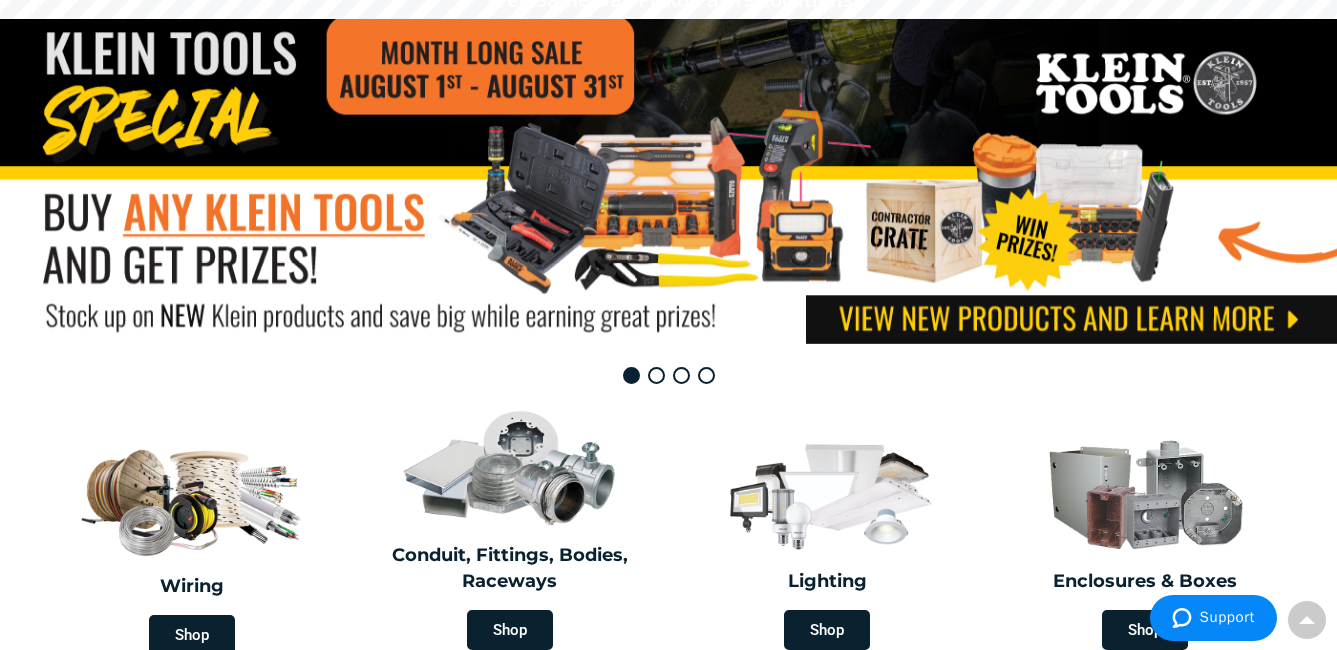 scroll, scrollTop: 0, scrollLeft: 0, axis: both 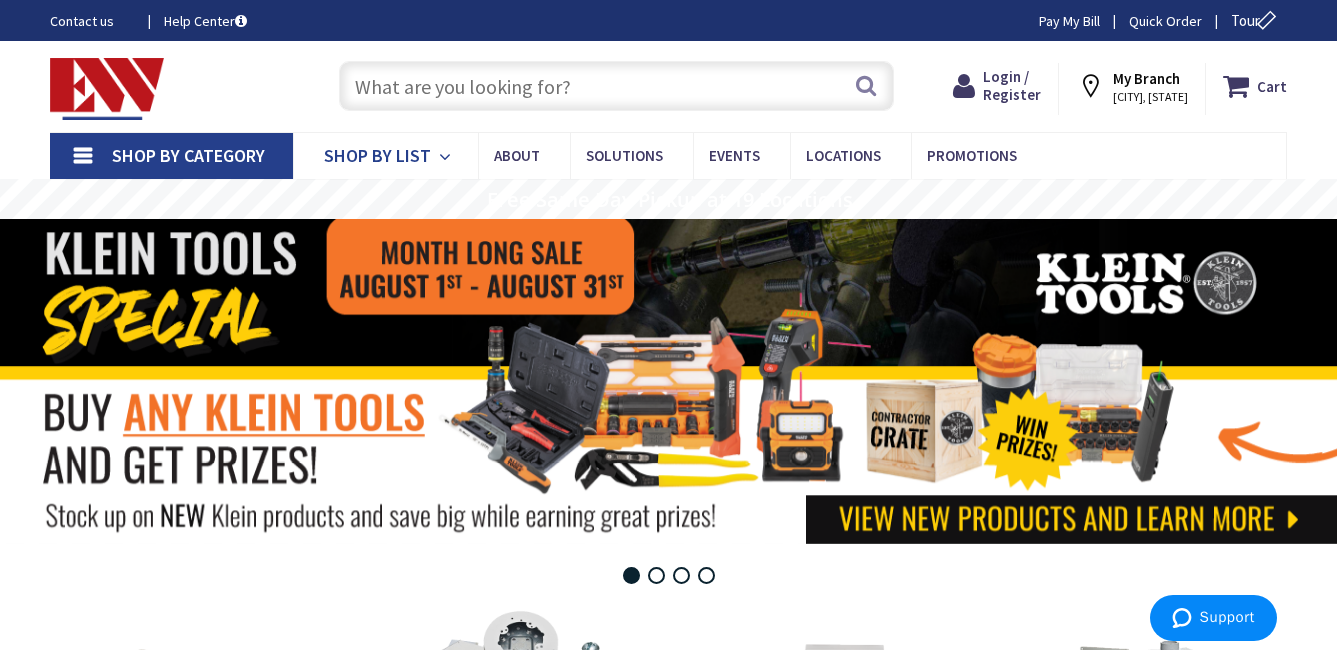 click on "Shop By List" at bounding box center (377, 155) 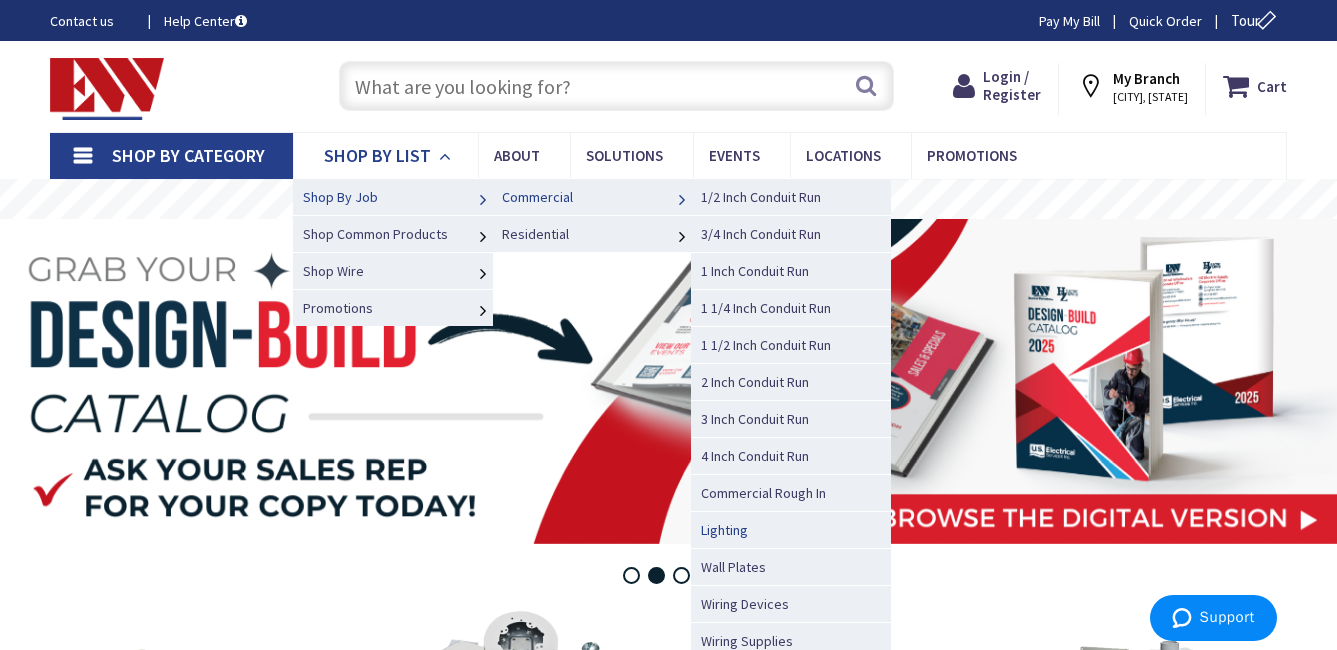 click on "Lighting" at bounding box center [791, 529] 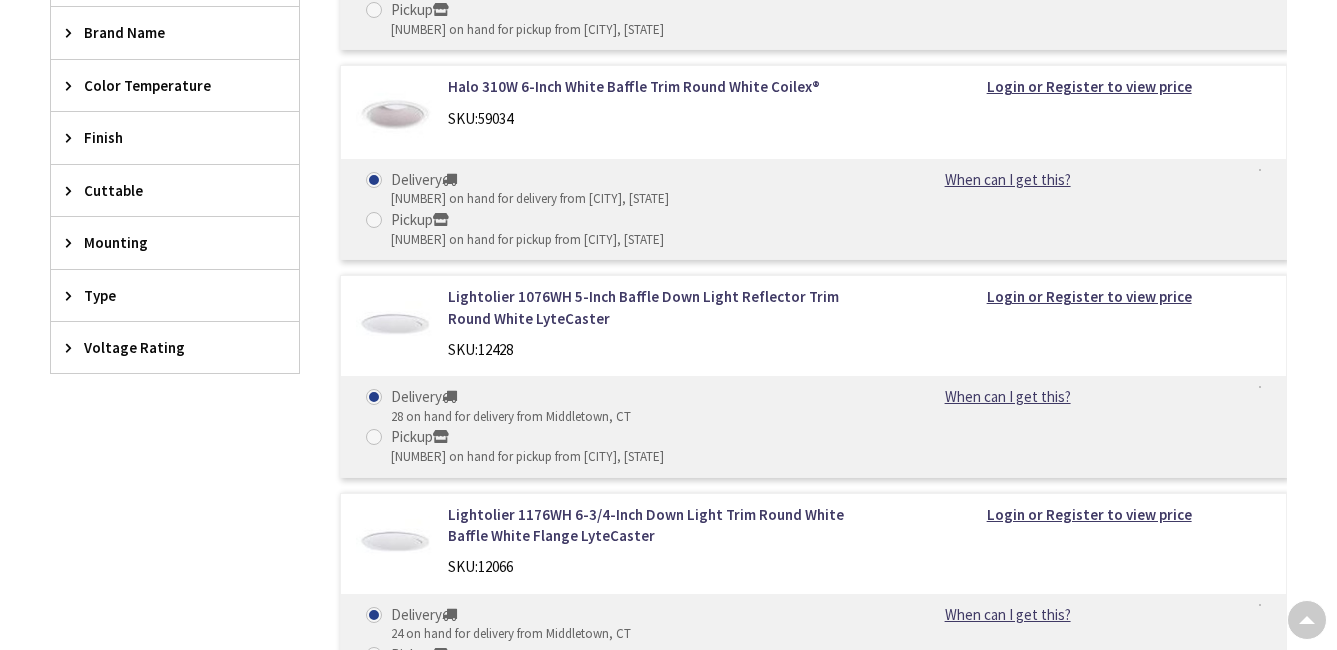 scroll, scrollTop: 1366, scrollLeft: 0, axis: vertical 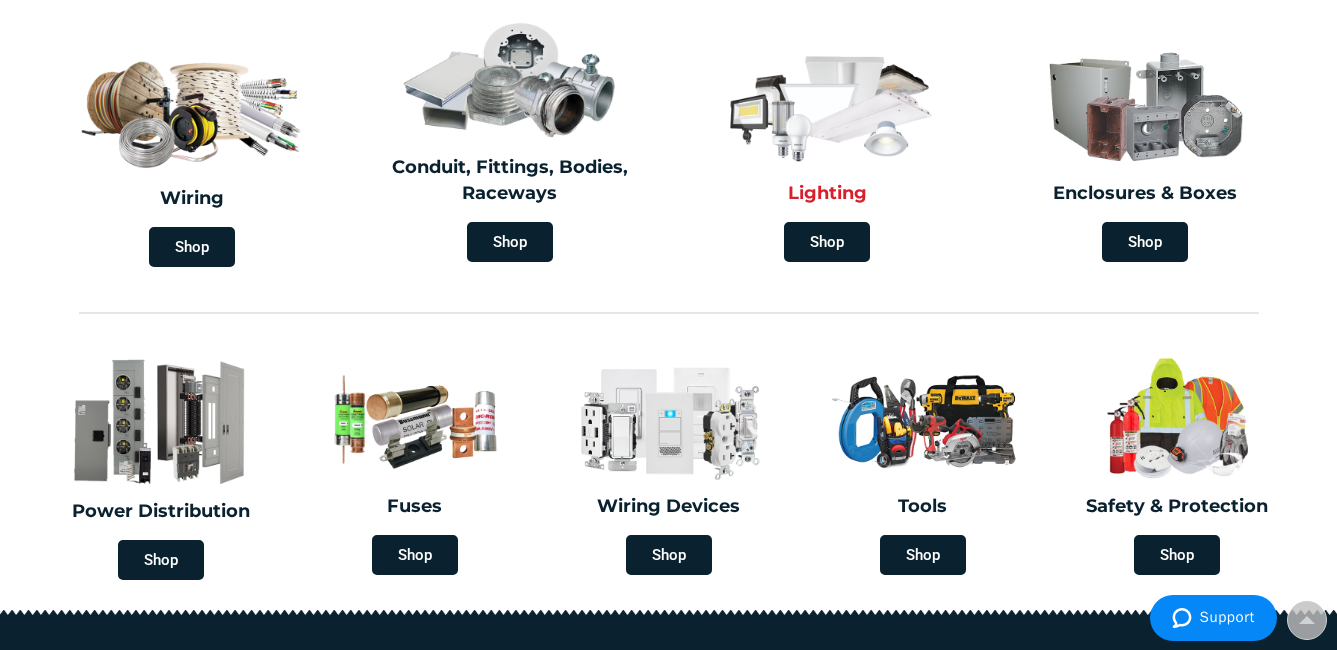 click at bounding box center [827, 104] 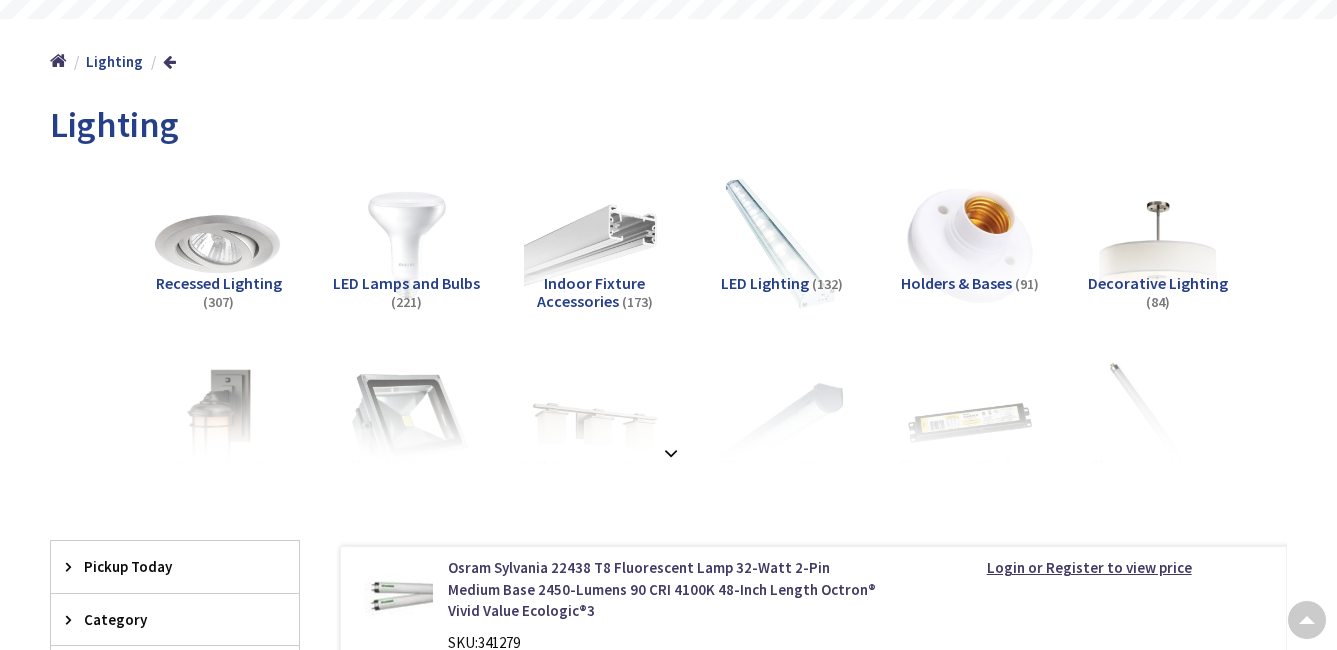 scroll, scrollTop: 200, scrollLeft: 0, axis: vertical 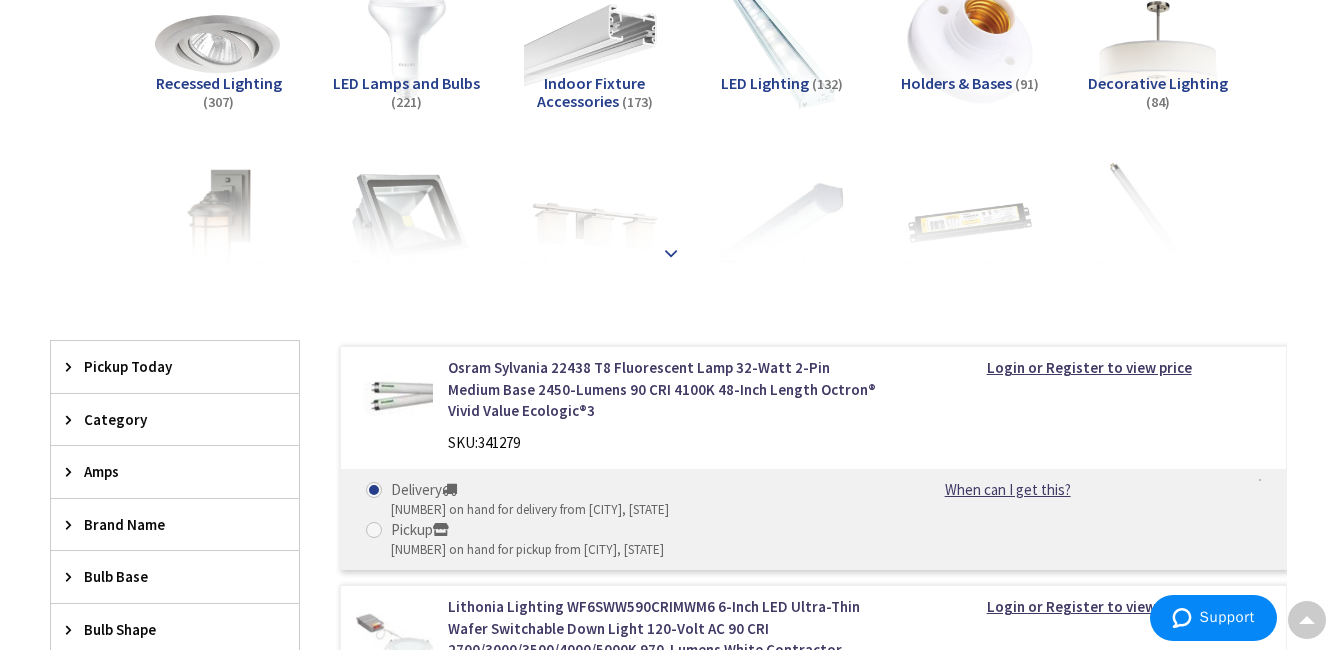 click at bounding box center [668, 209] 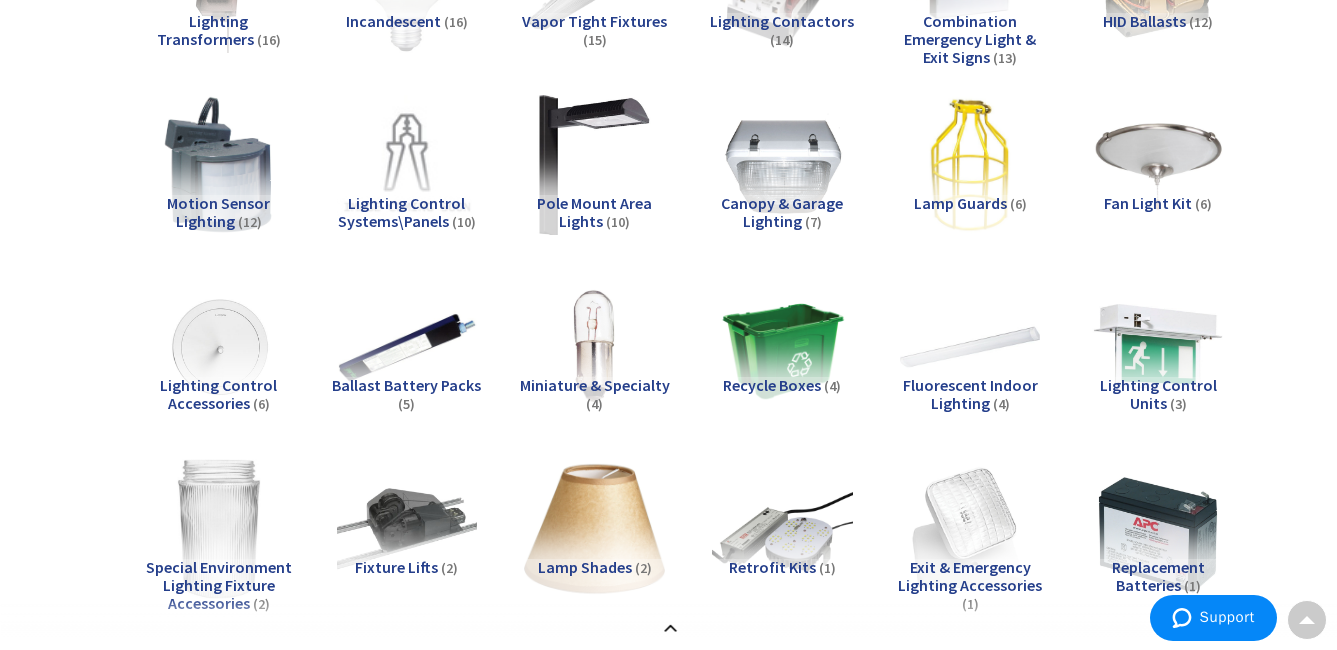 scroll, scrollTop: 1300, scrollLeft: 0, axis: vertical 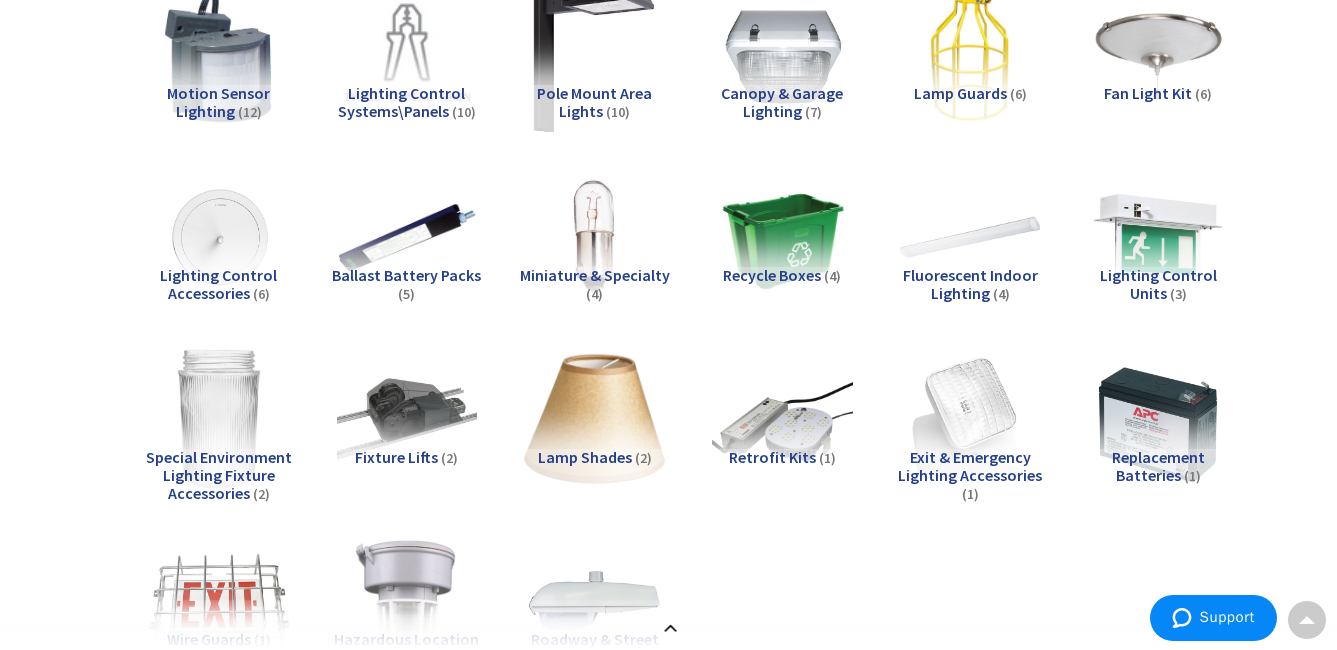 click at bounding box center [594, 55] 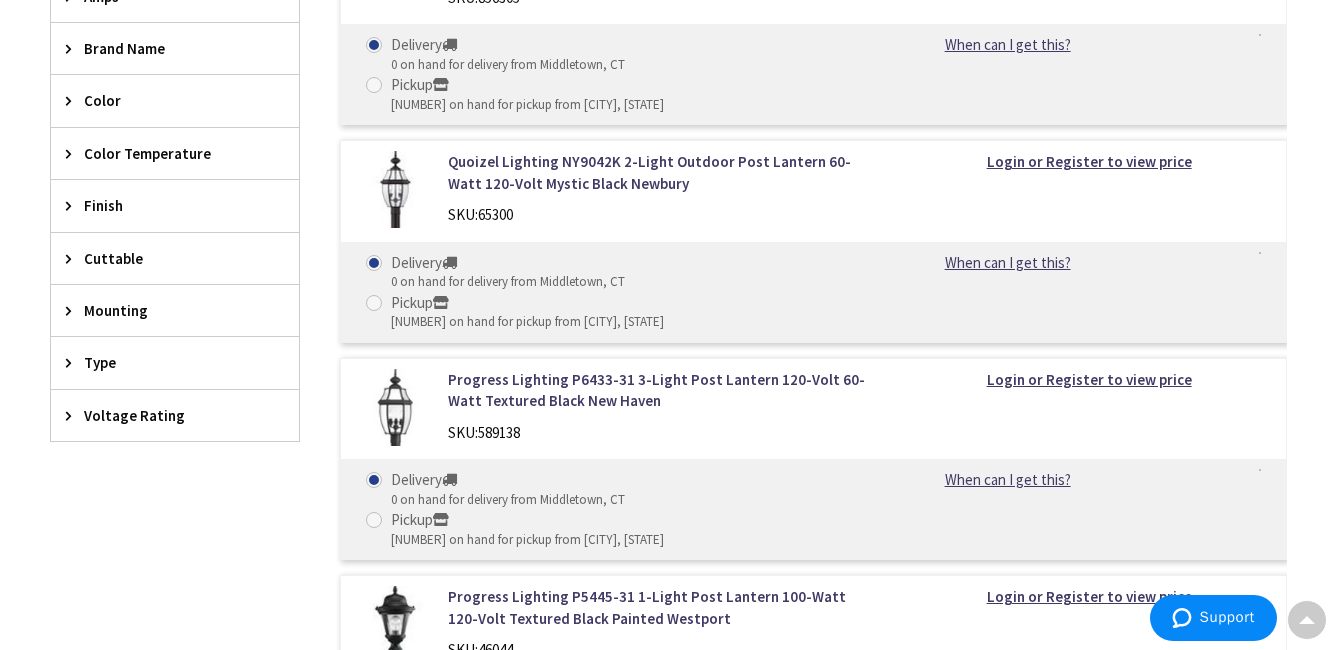 scroll, scrollTop: 1952, scrollLeft: 0, axis: vertical 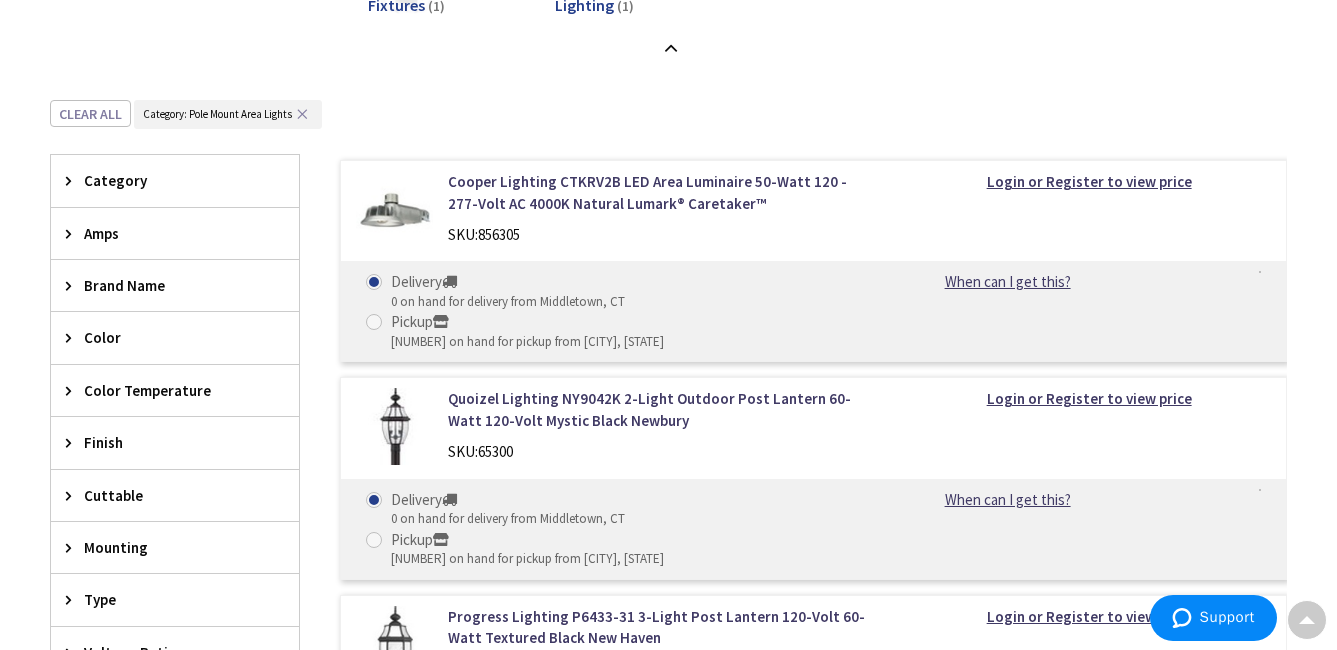click on "✕" at bounding box center [302, 114] 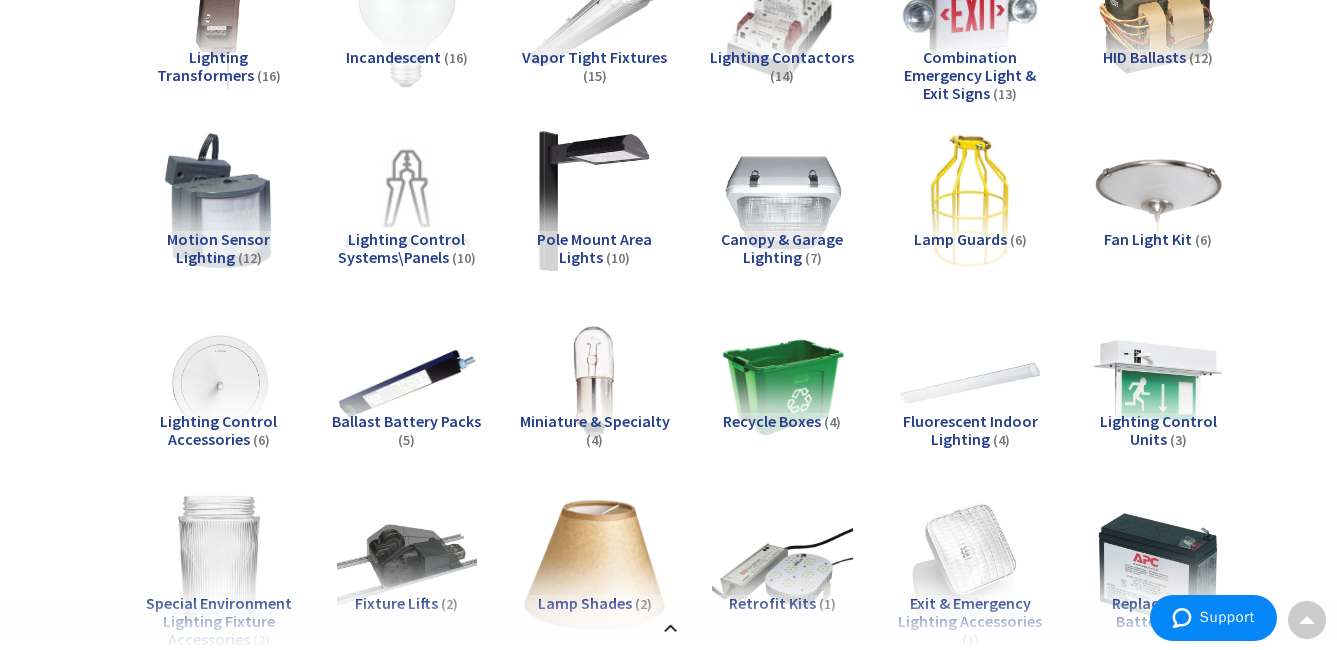 scroll, scrollTop: 1152, scrollLeft: 0, axis: vertical 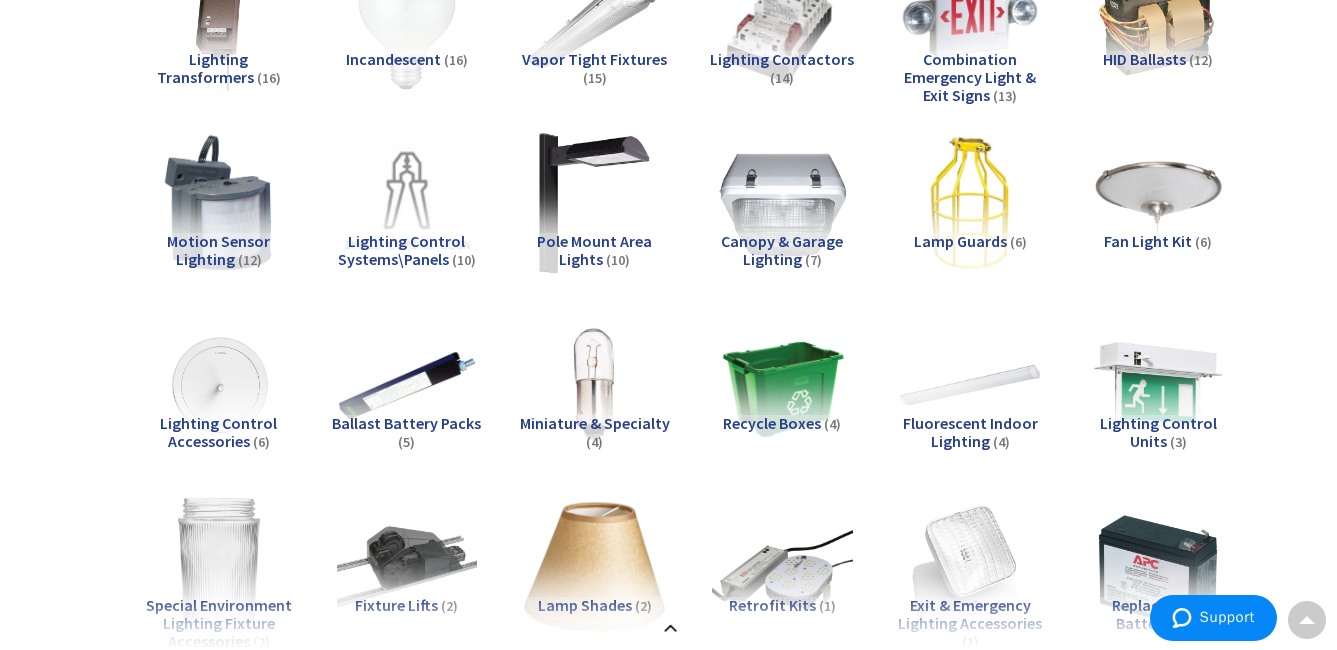 click at bounding box center [782, 203] 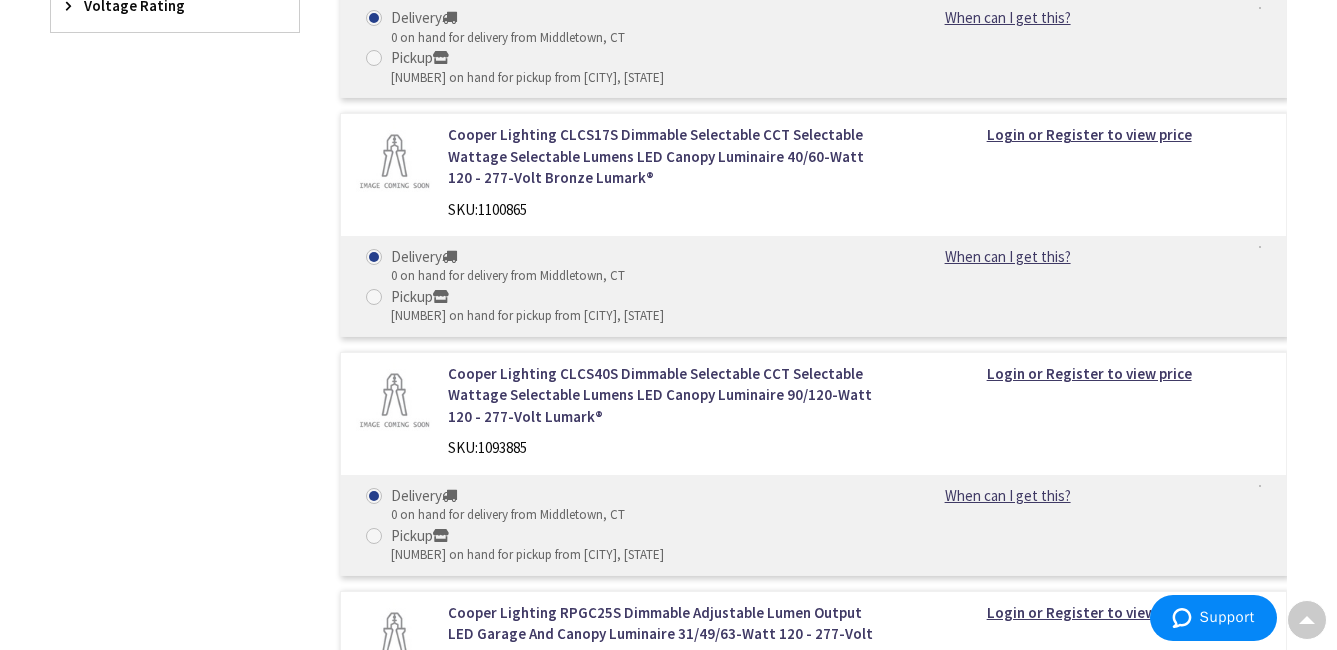 scroll, scrollTop: 2852, scrollLeft: 0, axis: vertical 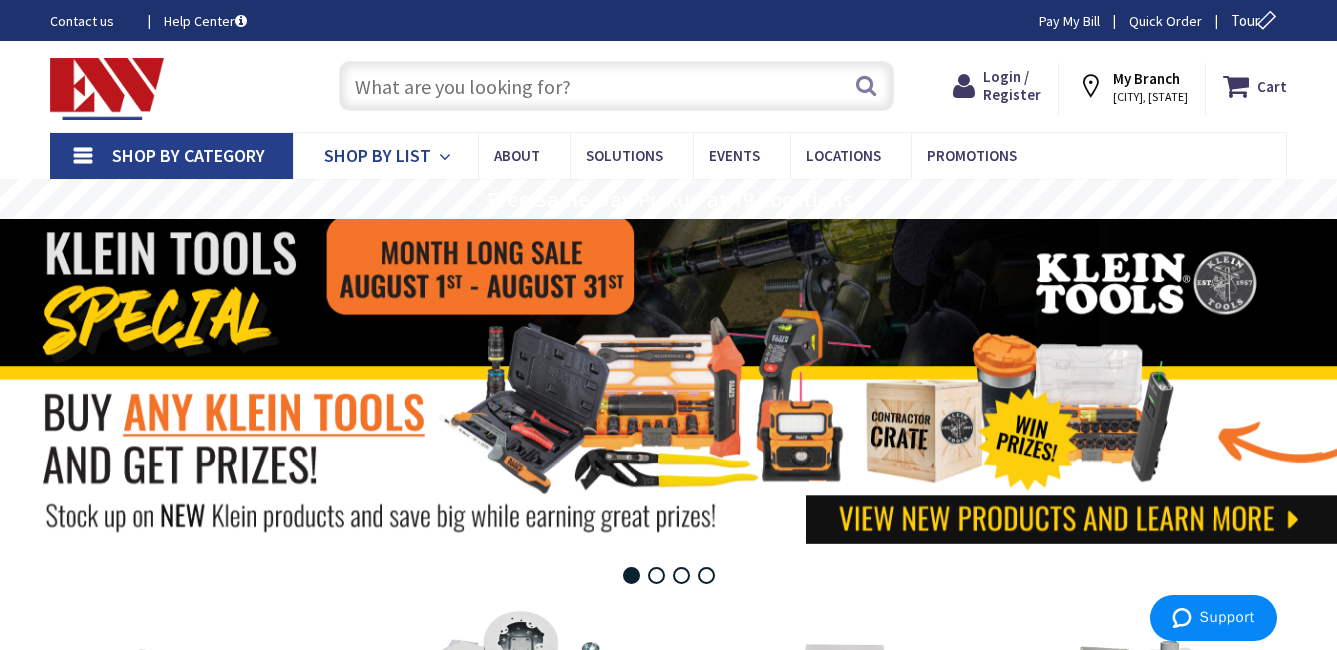 click on "Shop By List" at bounding box center (377, 155) 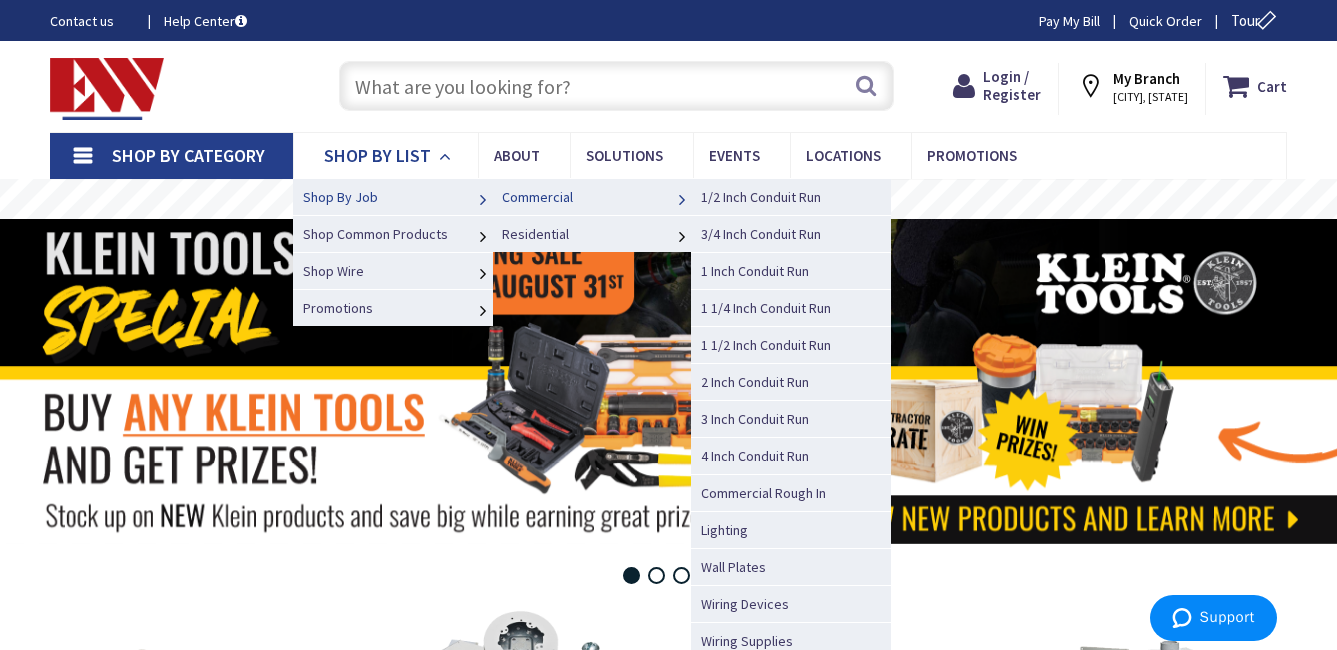 click on "Commercial" at bounding box center (592, 196) 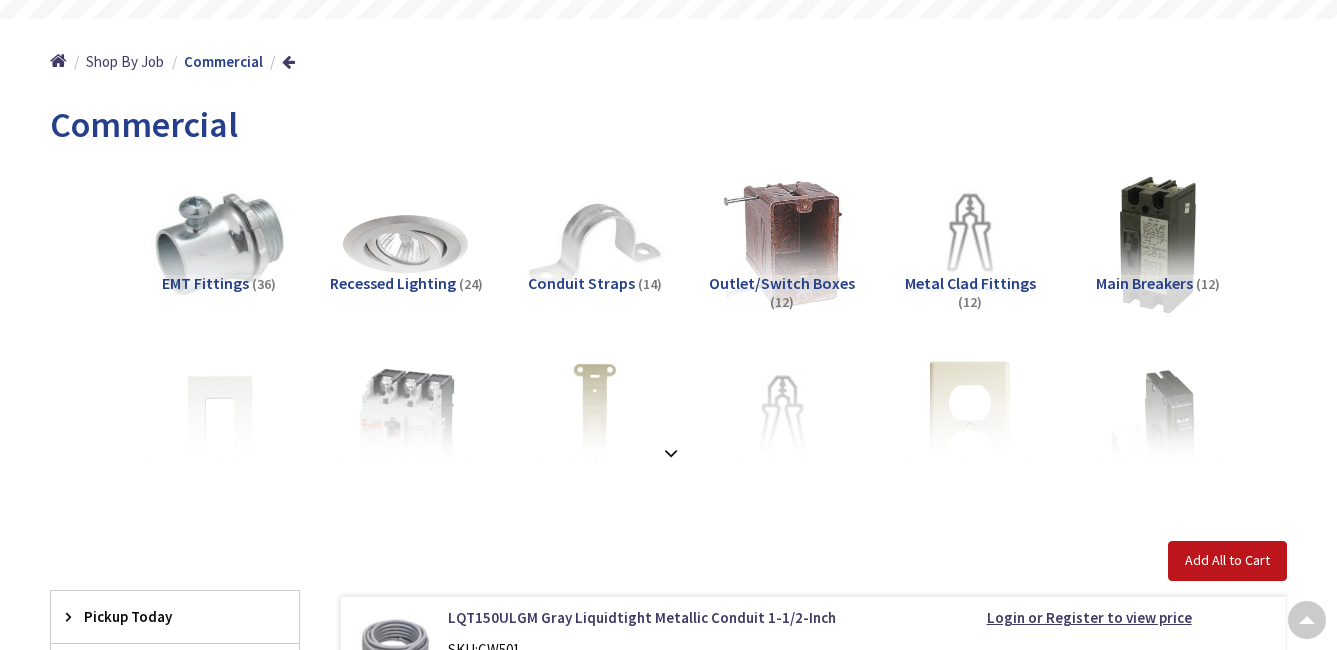 scroll, scrollTop: 200, scrollLeft: 0, axis: vertical 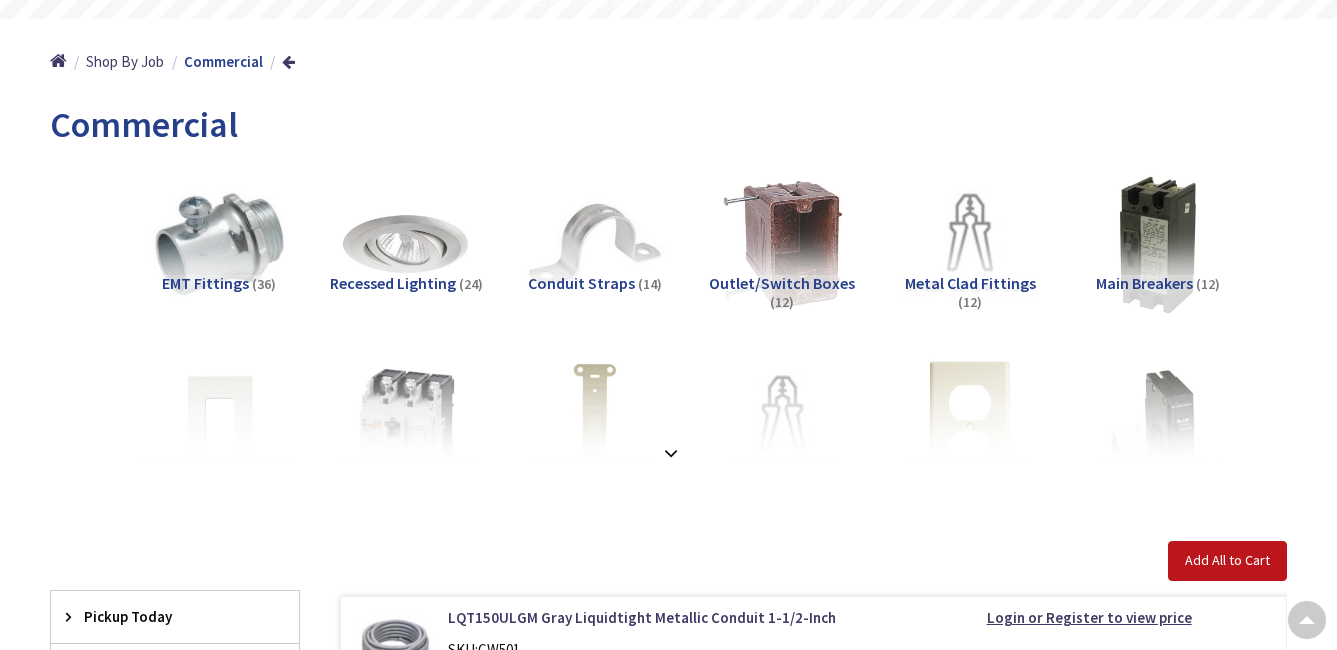 click on "View Subcategories
EMT Fittings
(36)
Recessed Lighting
(24)
Conduit Straps
(14)
Outlet/Switch Boxes
(12)
(12)" at bounding box center [668, 1448] 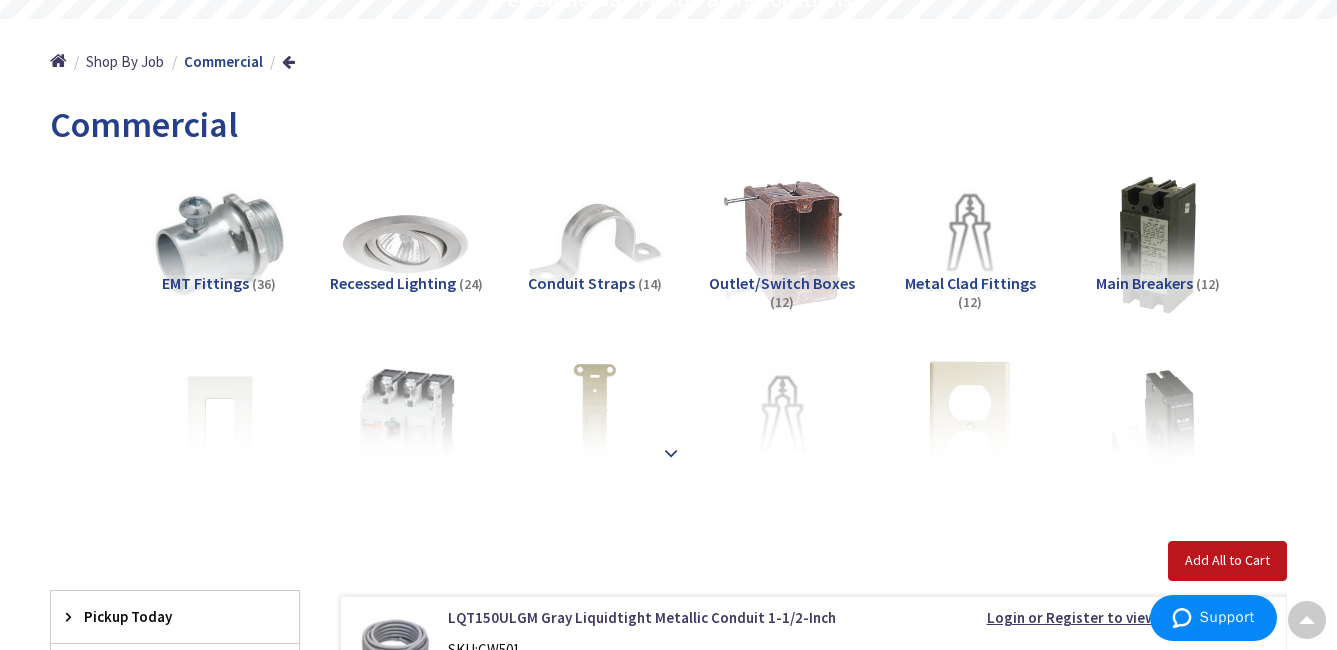 click at bounding box center [671, 453] 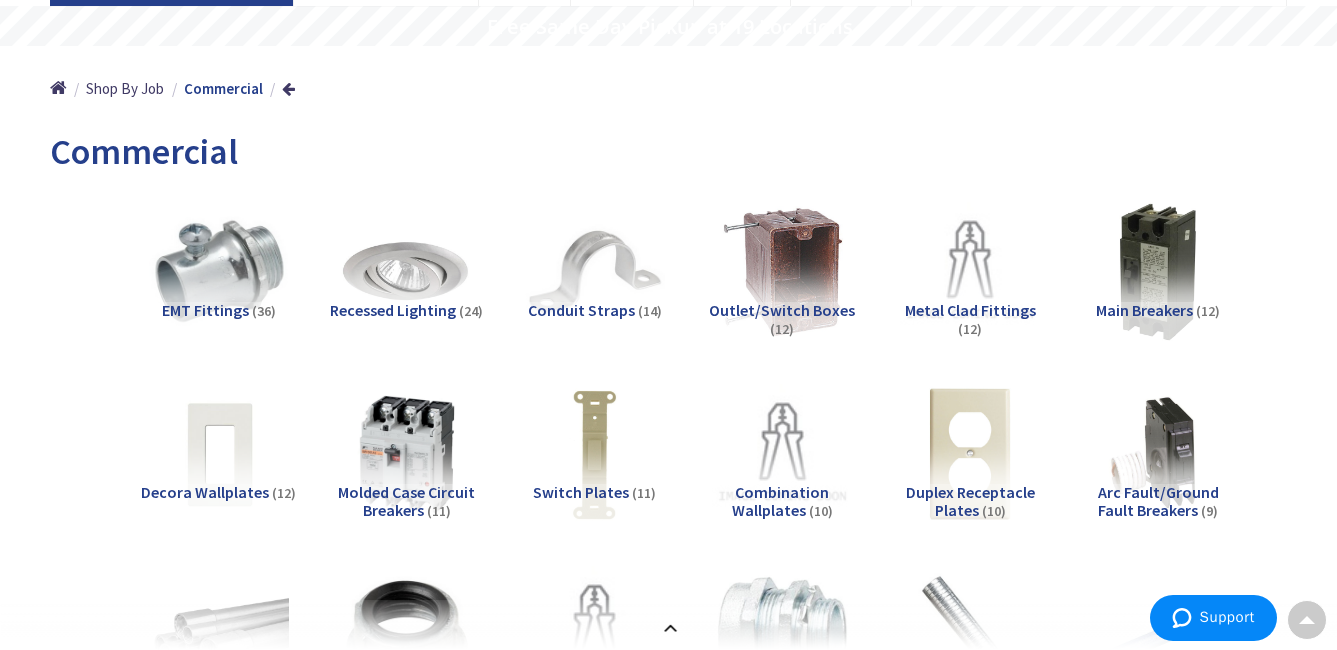 scroll, scrollTop: 0, scrollLeft: 0, axis: both 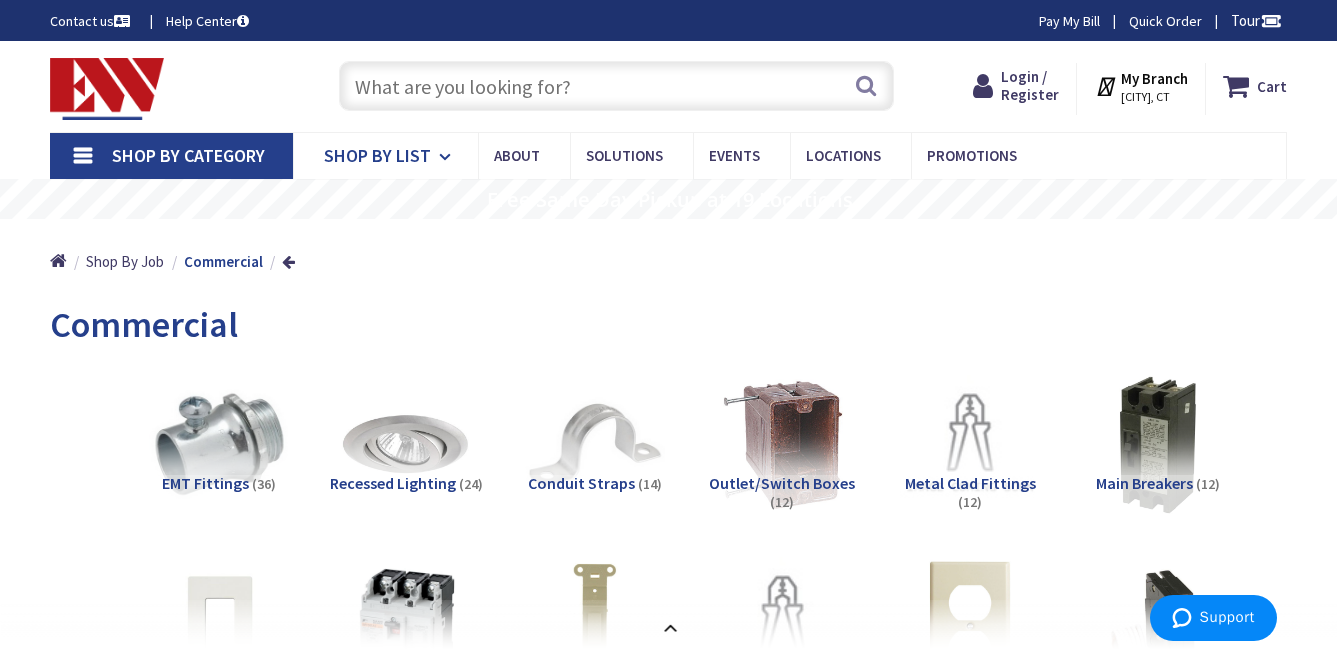 click on "Shop By List" at bounding box center [377, 155] 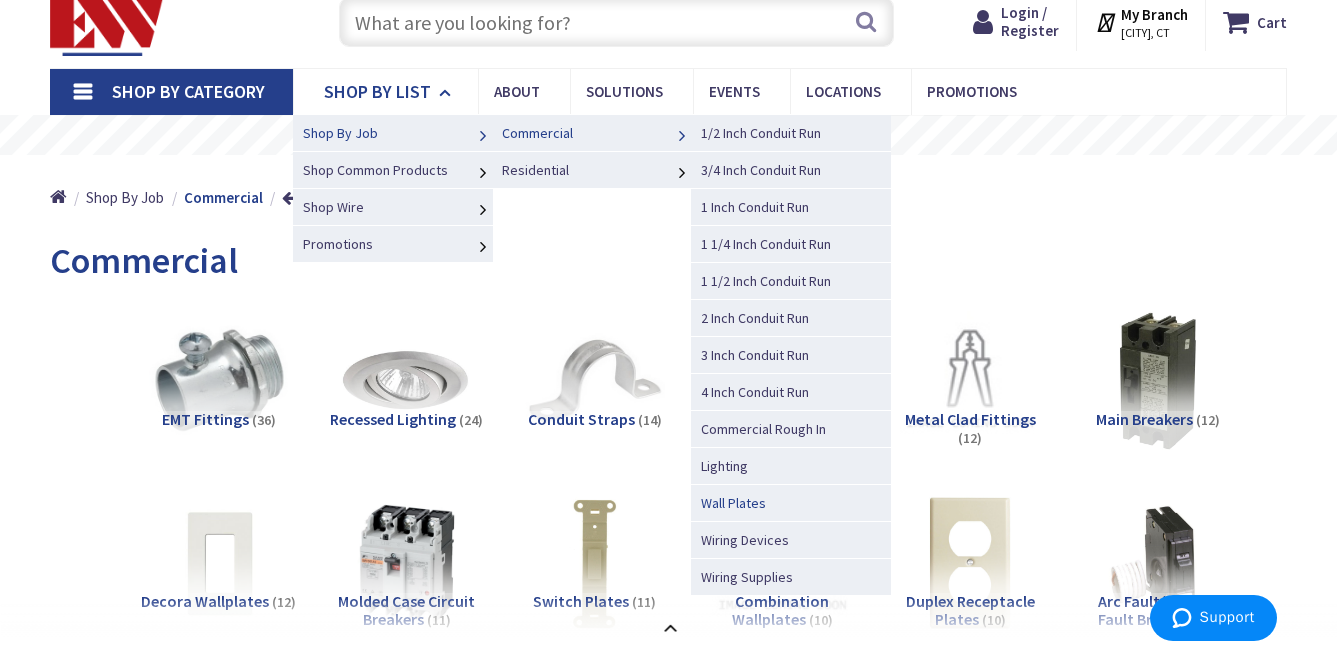scroll, scrollTop: 100, scrollLeft: 0, axis: vertical 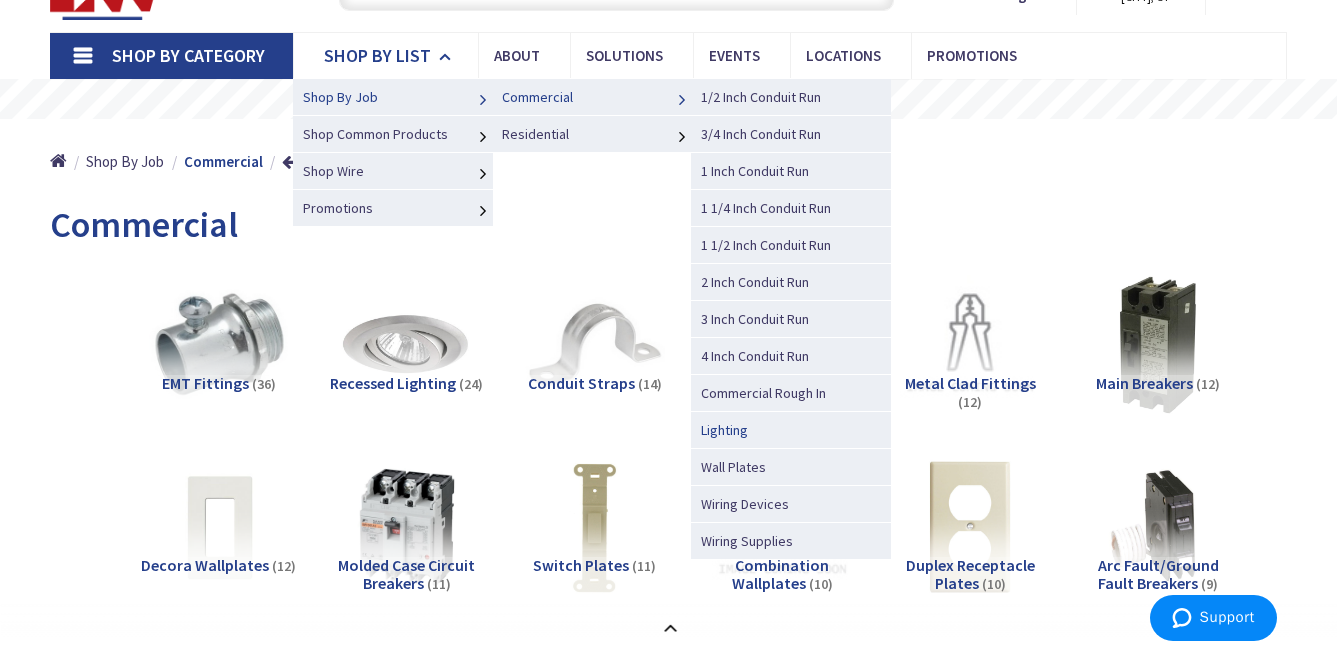click on "Lighting" at bounding box center [724, 430] 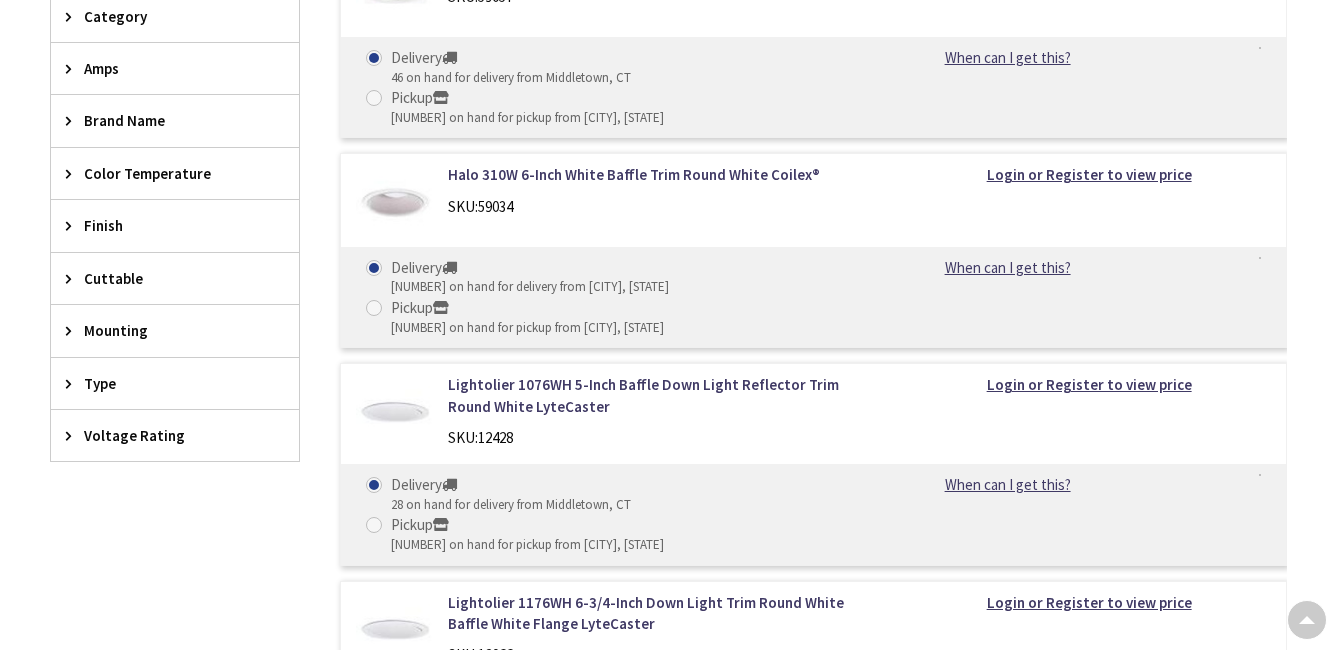 scroll, scrollTop: 185, scrollLeft: 0, axis: vertical 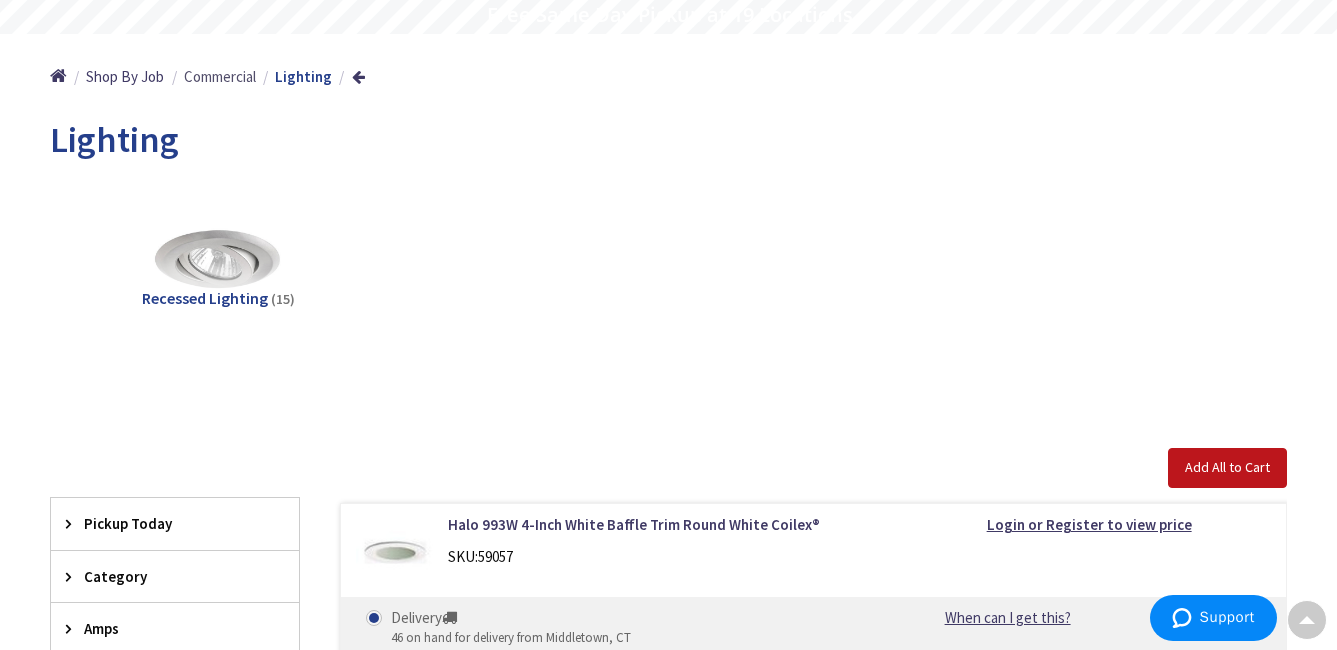 click on "Commercial" at bounding box center (220, 76) 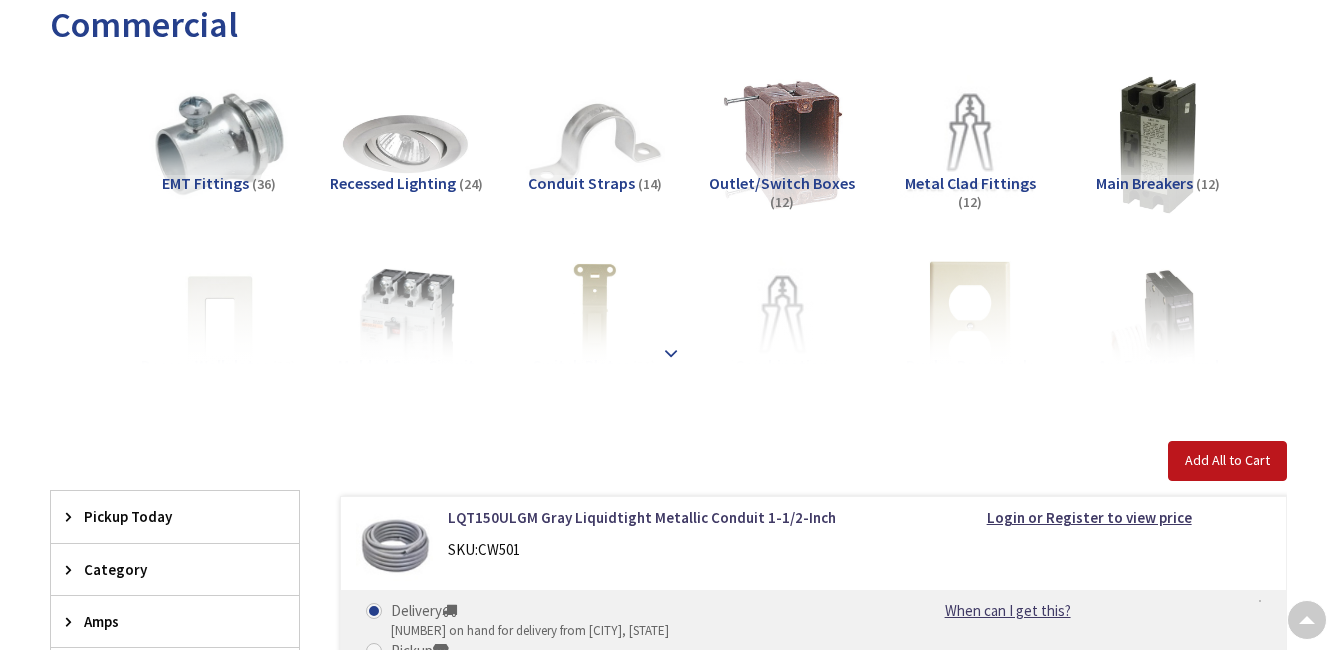 scroll, scrollTop: 300, scrollLeft: 0, axis: vertical 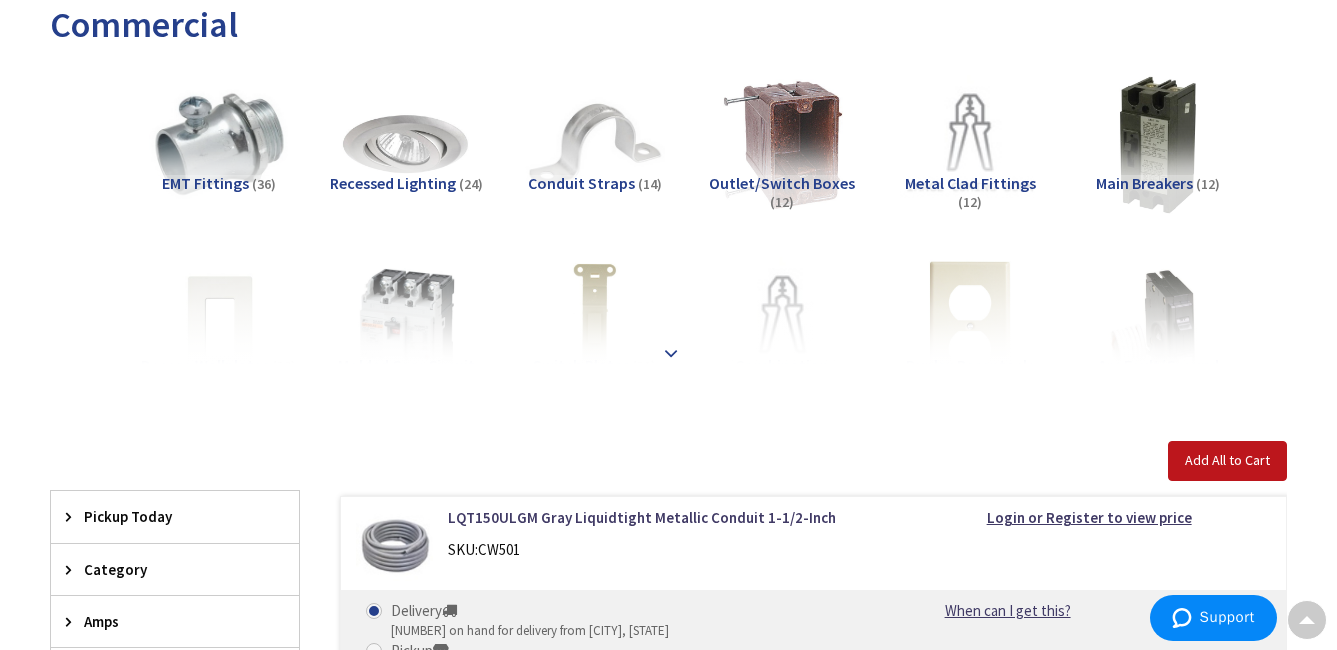 click at bounding box center (668, 309) 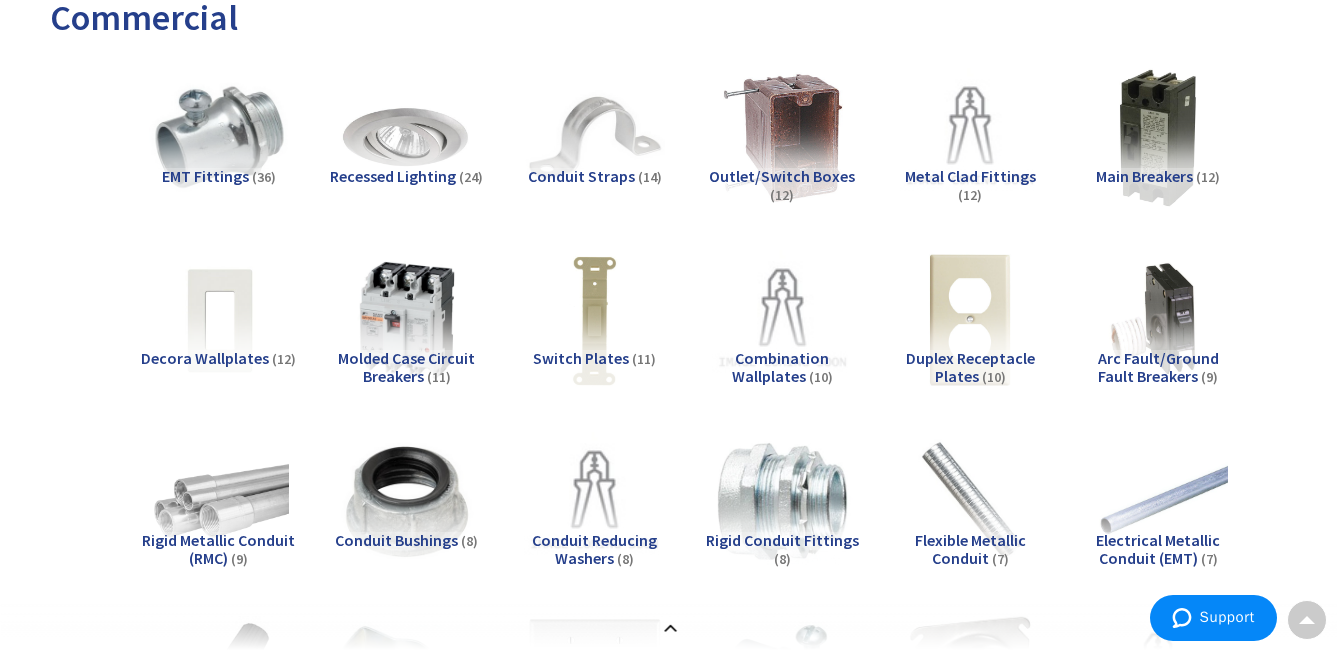 scroll, scrollTop: 0, scrollLeft: 0, axis: both 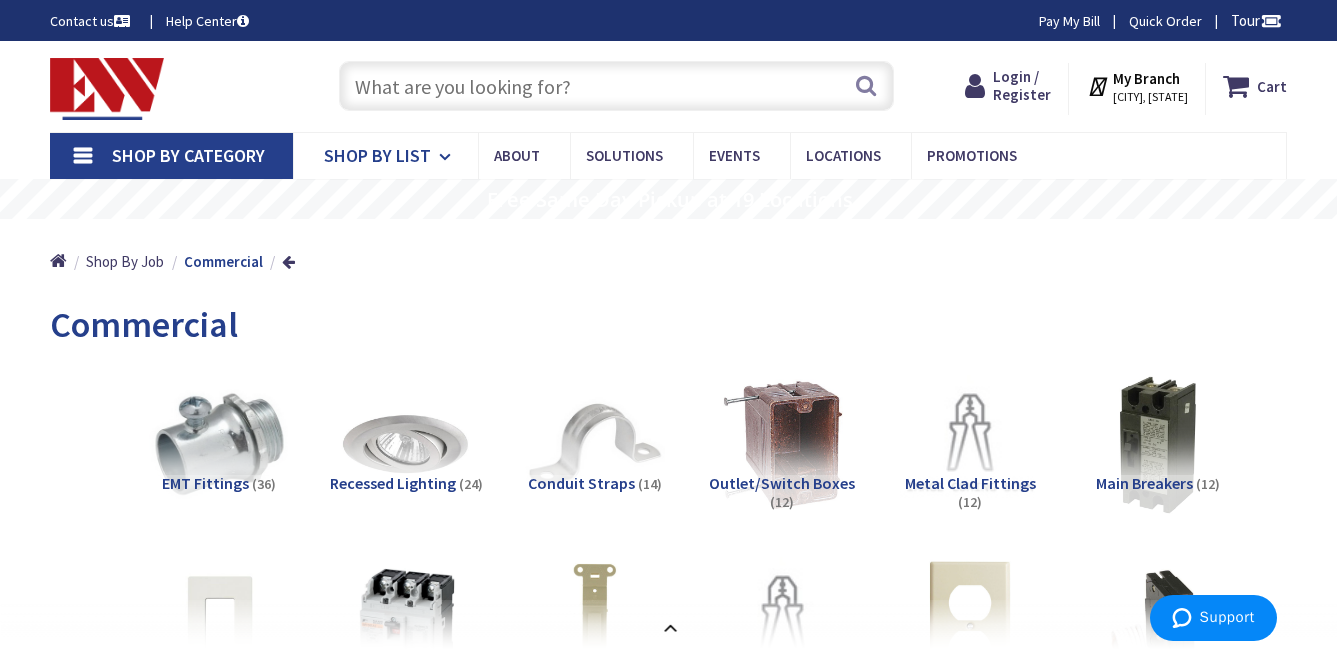 click on "Shop By List" at bounding box center (377, 155) 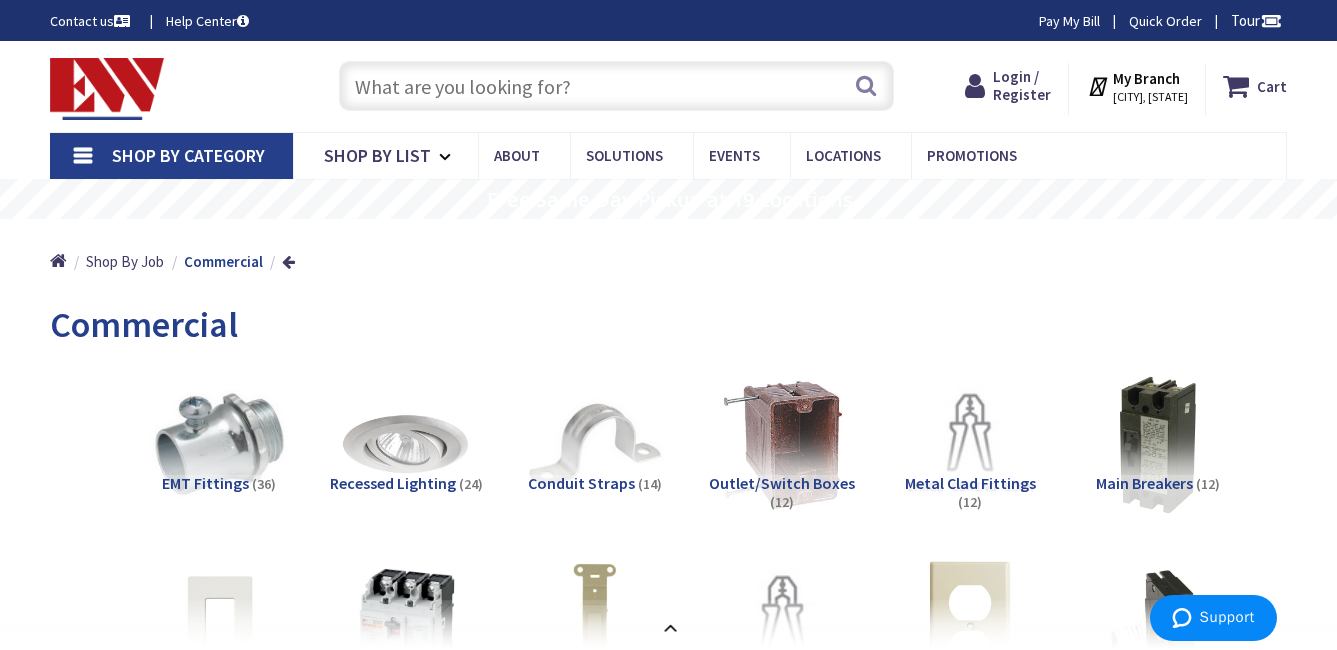 click on "Shop By Category" at bounding box center (171, 156) 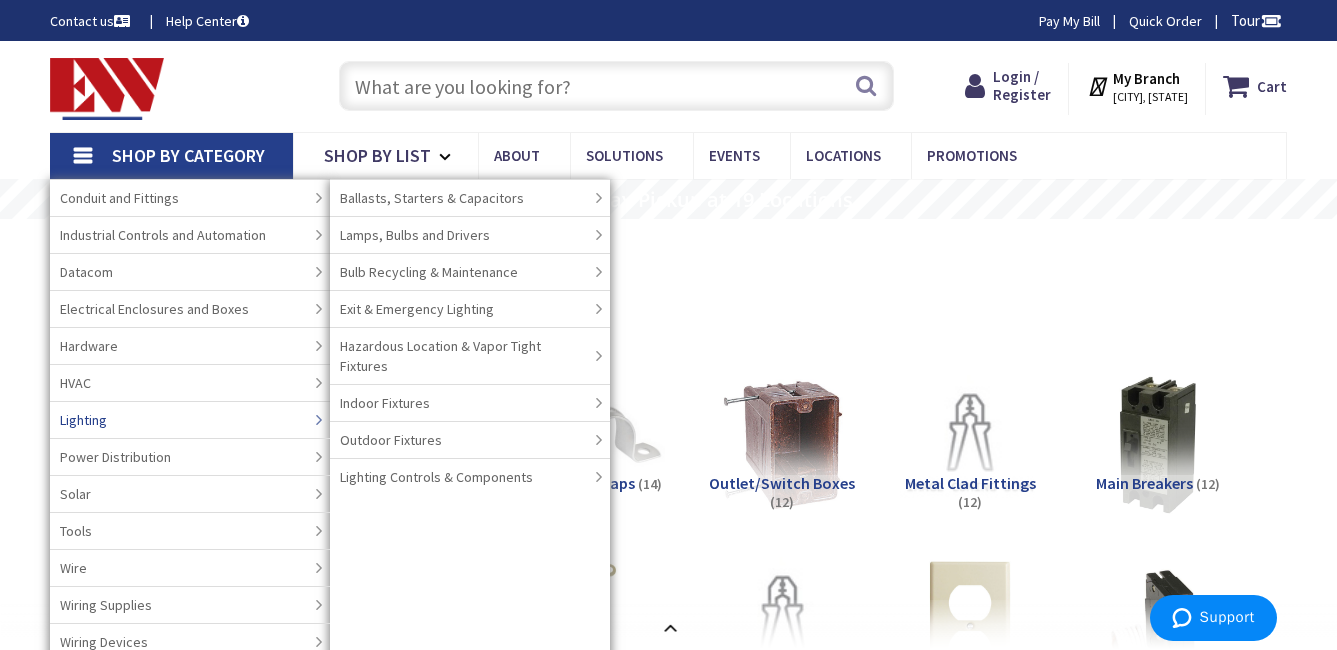 click on "Lighting" at bounding box center (83, 420) 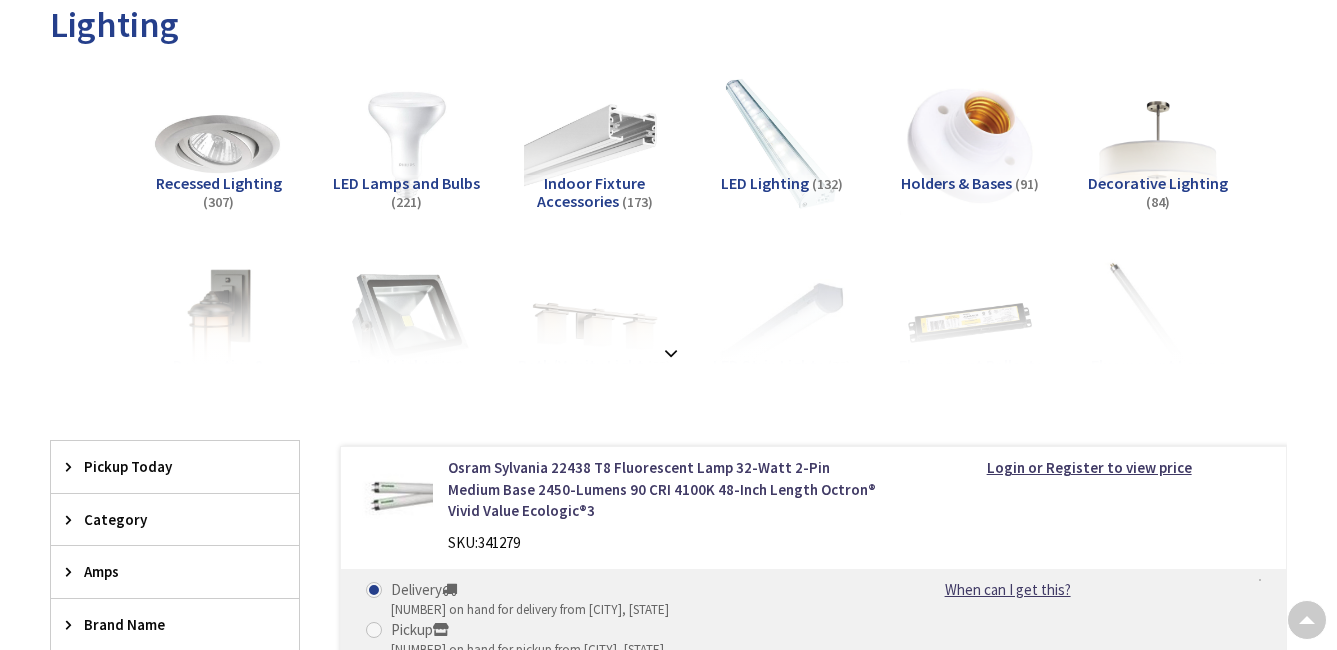 scroll, scrollTop: 300, scrollLeft: 0, axis: vertical 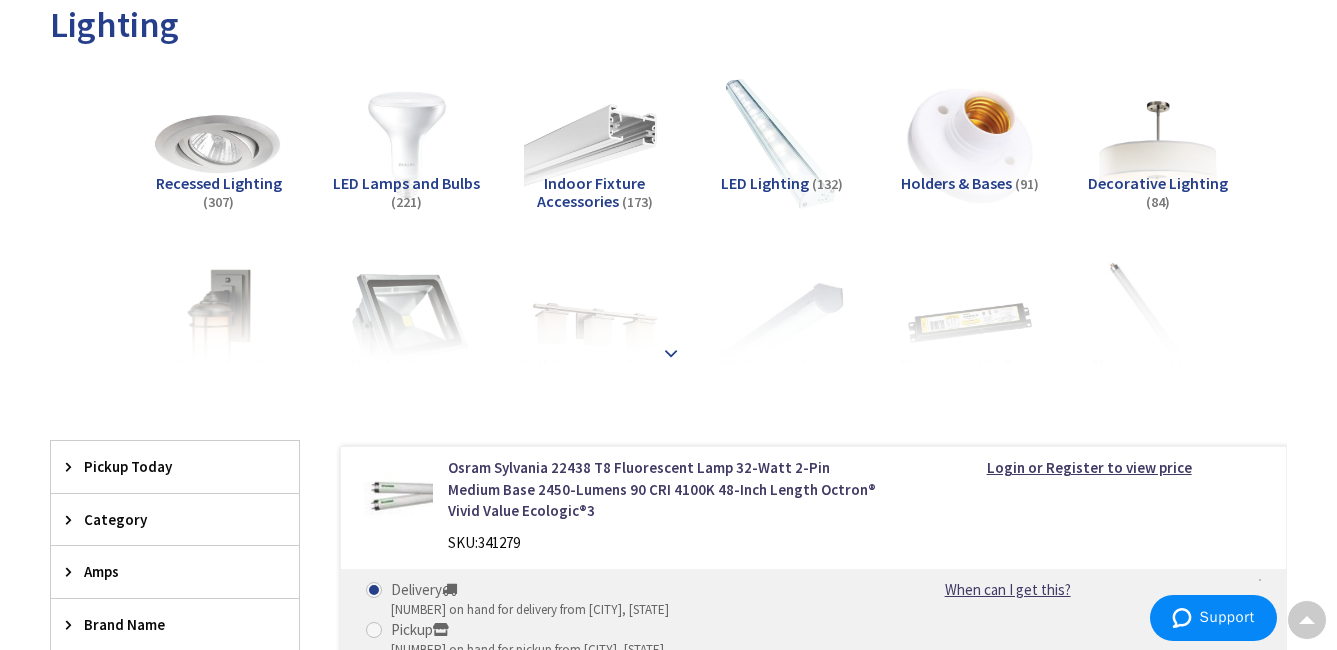 click at bounding box center [668, 309] 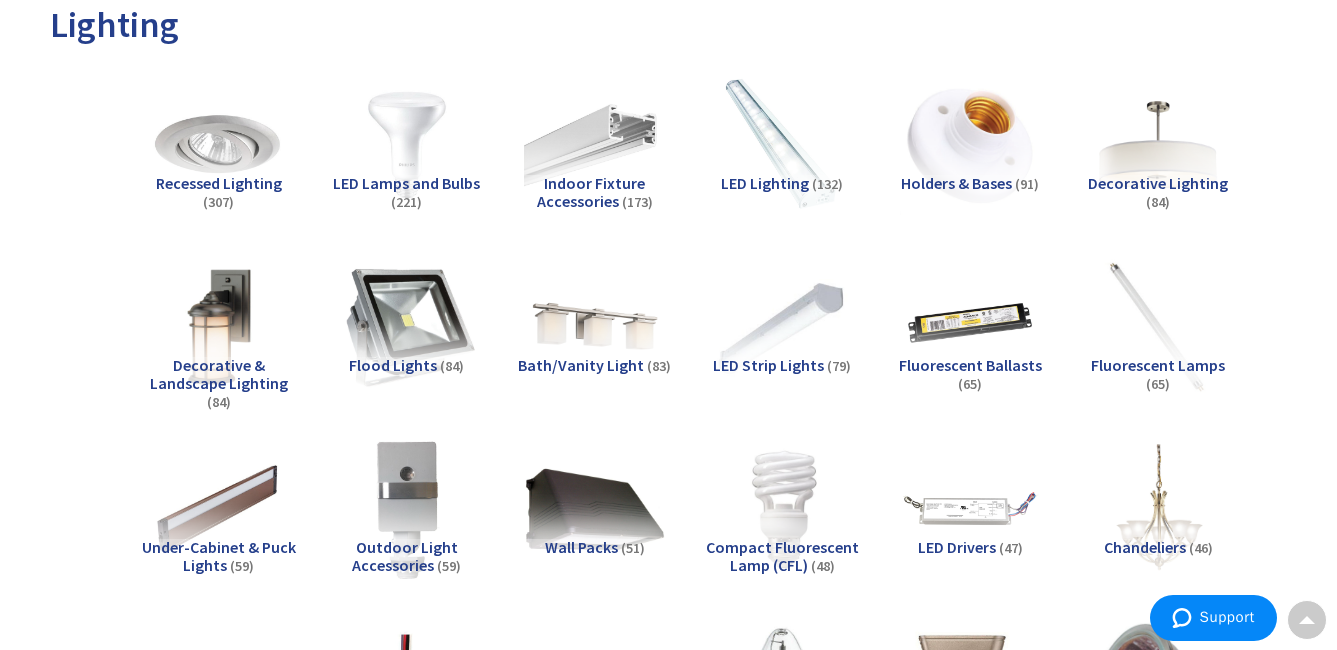 click at bounding box center (407, 327) 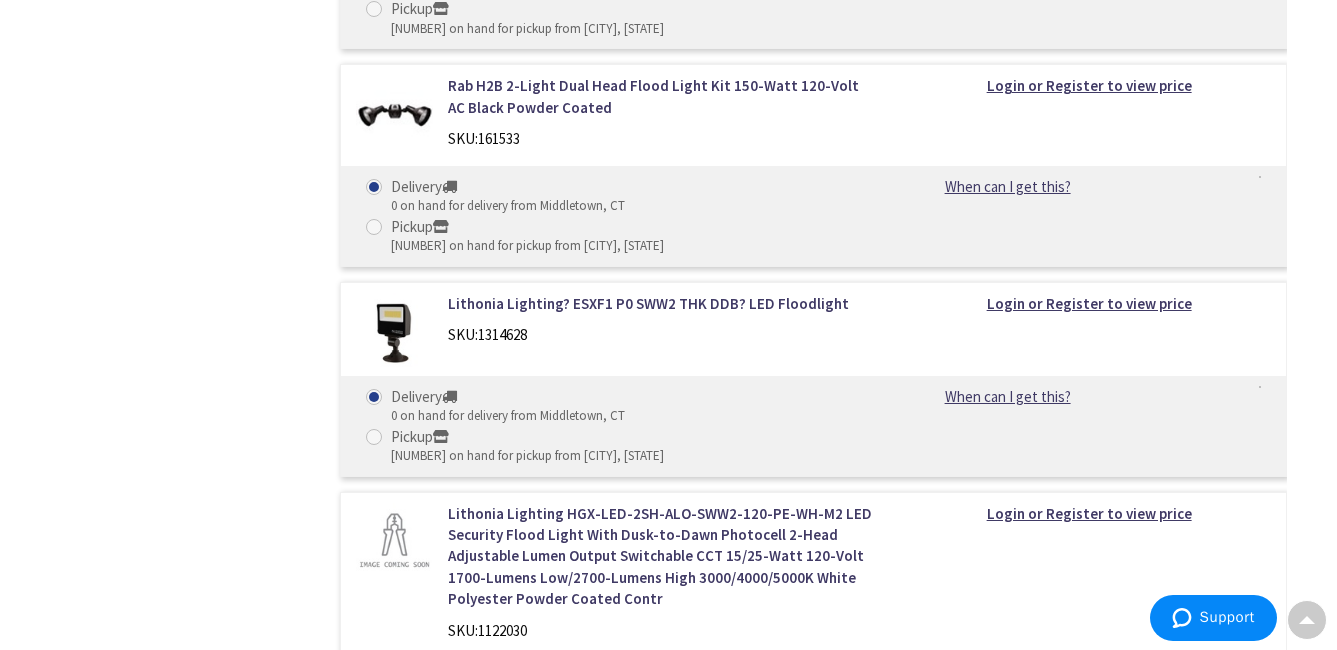 scroll, scrollTop: 16152, scrollLeft: 0, axis: vertical 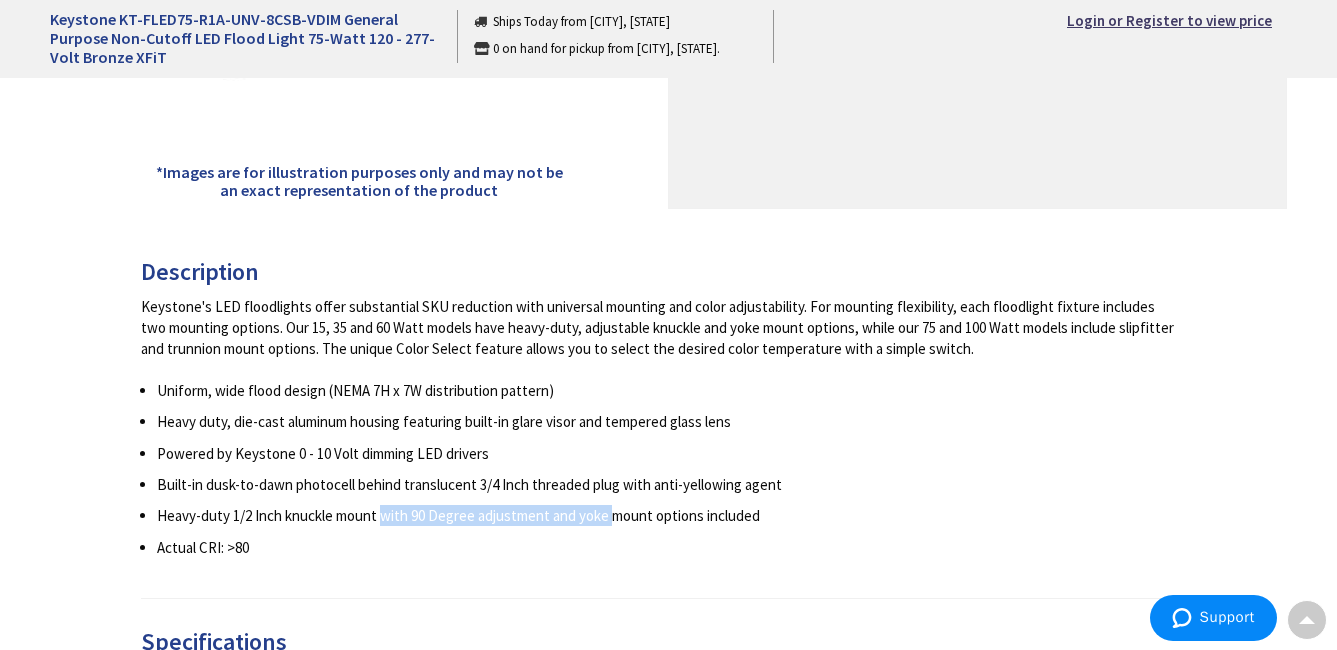 drag, startPoint x: 386, startPoint y: 517, endPoint x: 614, endPoint y: 515, distance: 228.00877 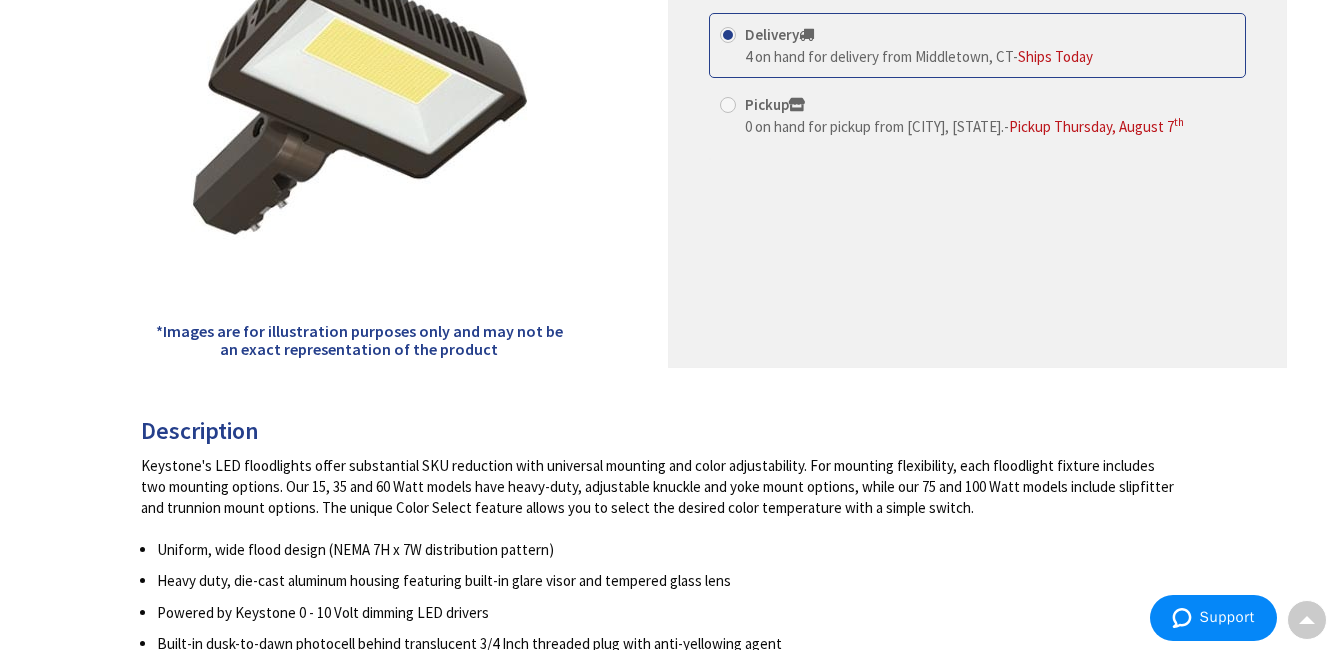 scroll, scrollTop: 200, scrollLeft: 0, axis: vertical 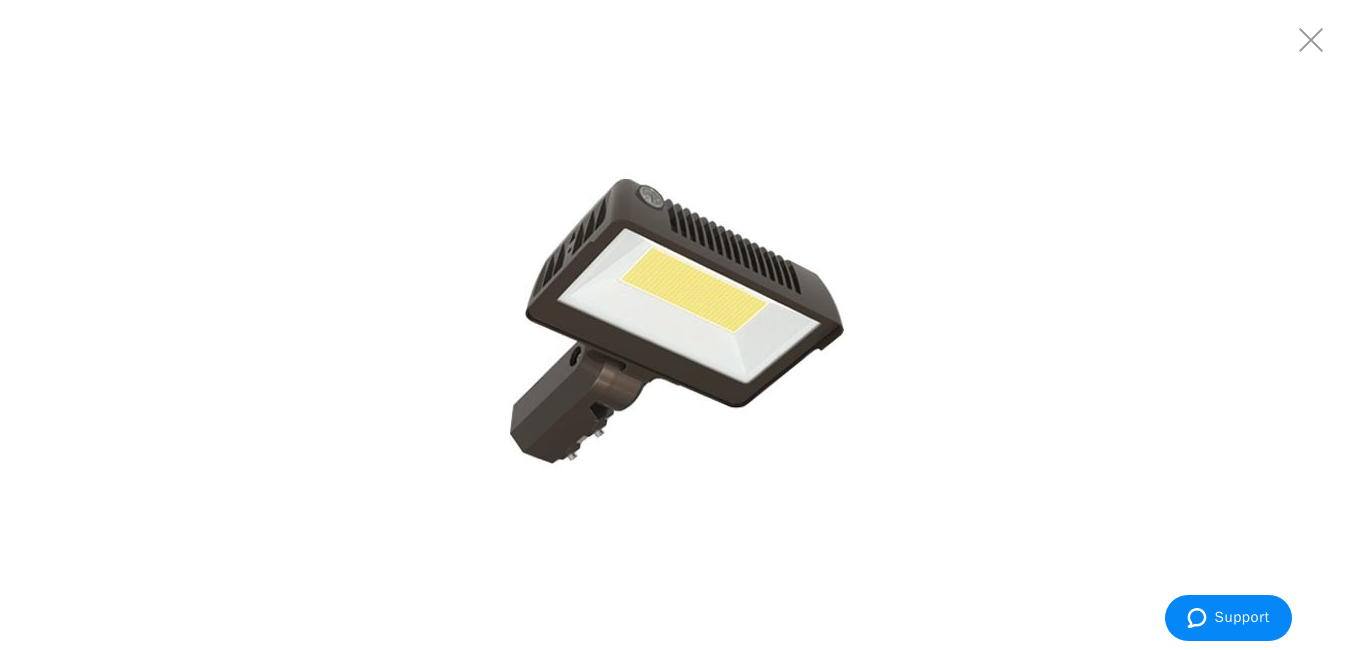 click at bounding box center (676, 325) 